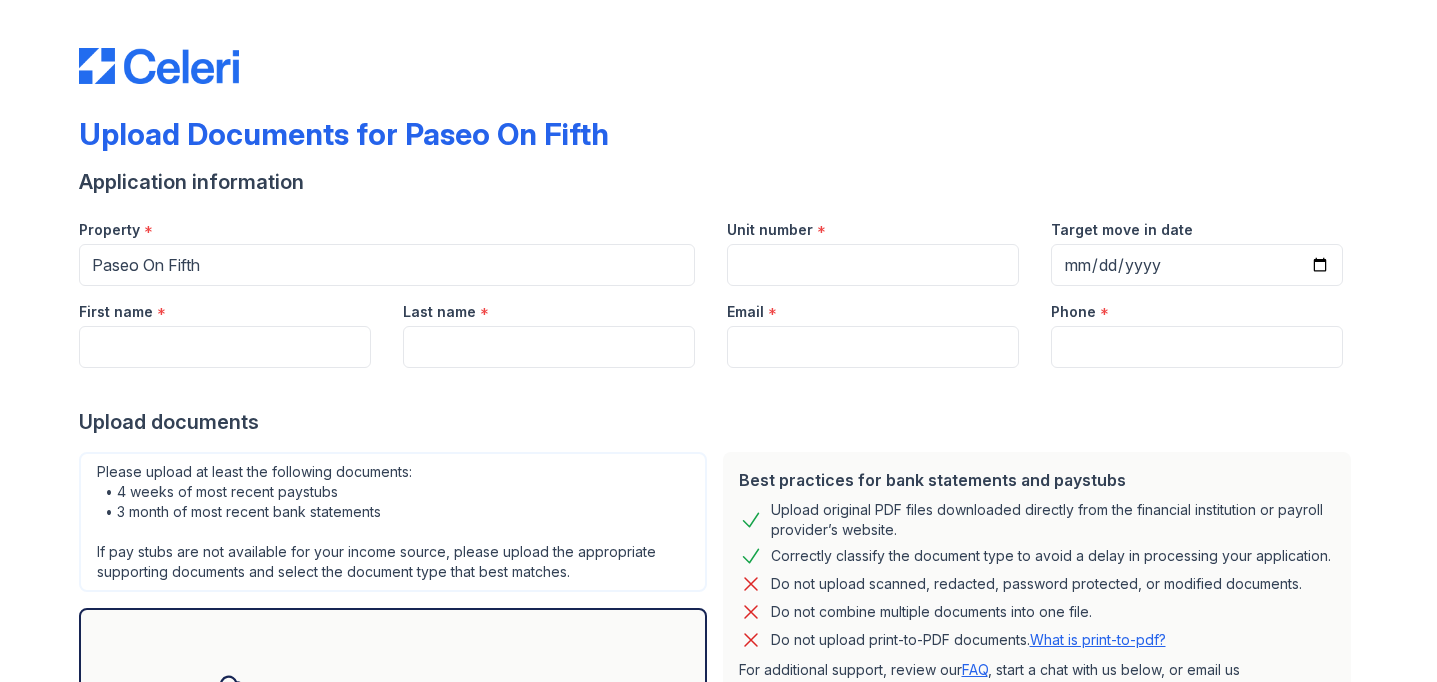 scroll, scrollTop: 0, scrollLeft: 0, axis: both 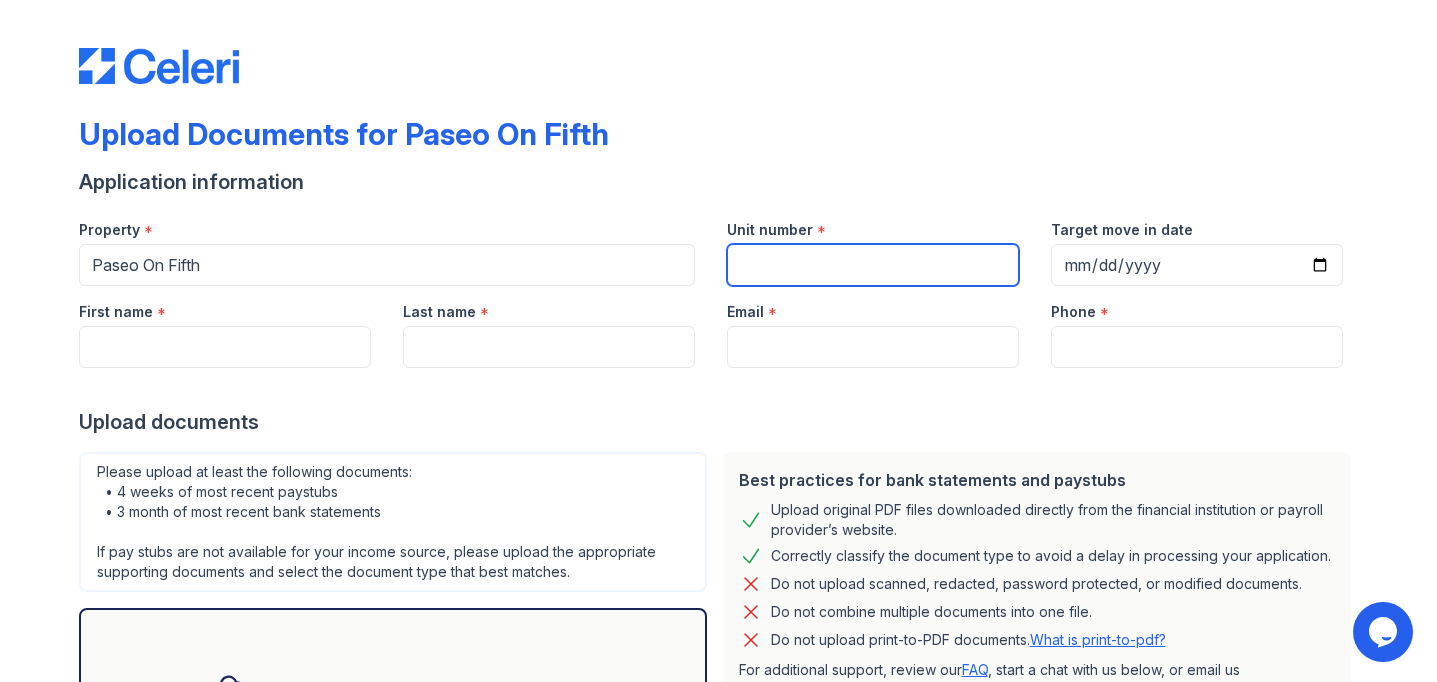 click on "Unit number" at bounding box center [873, 265] 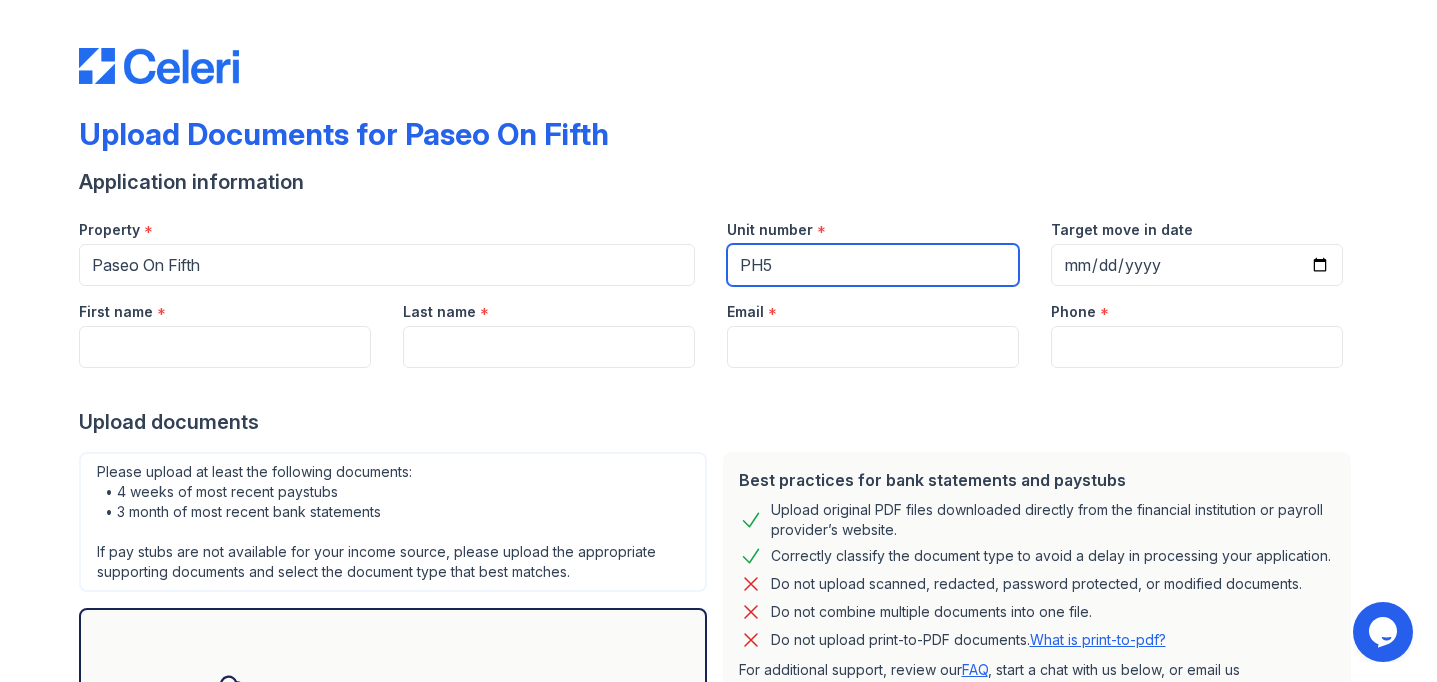 type on "PH5" 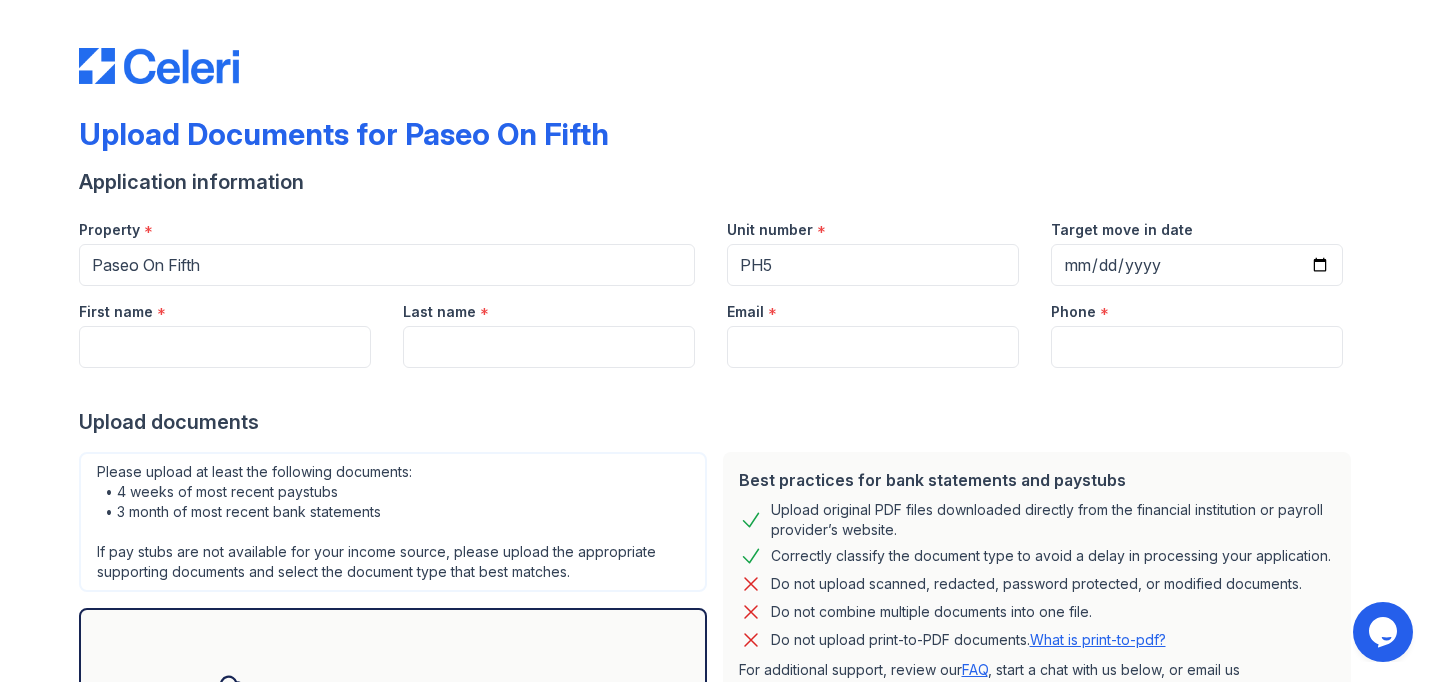 click at bounding box center [719, 388] 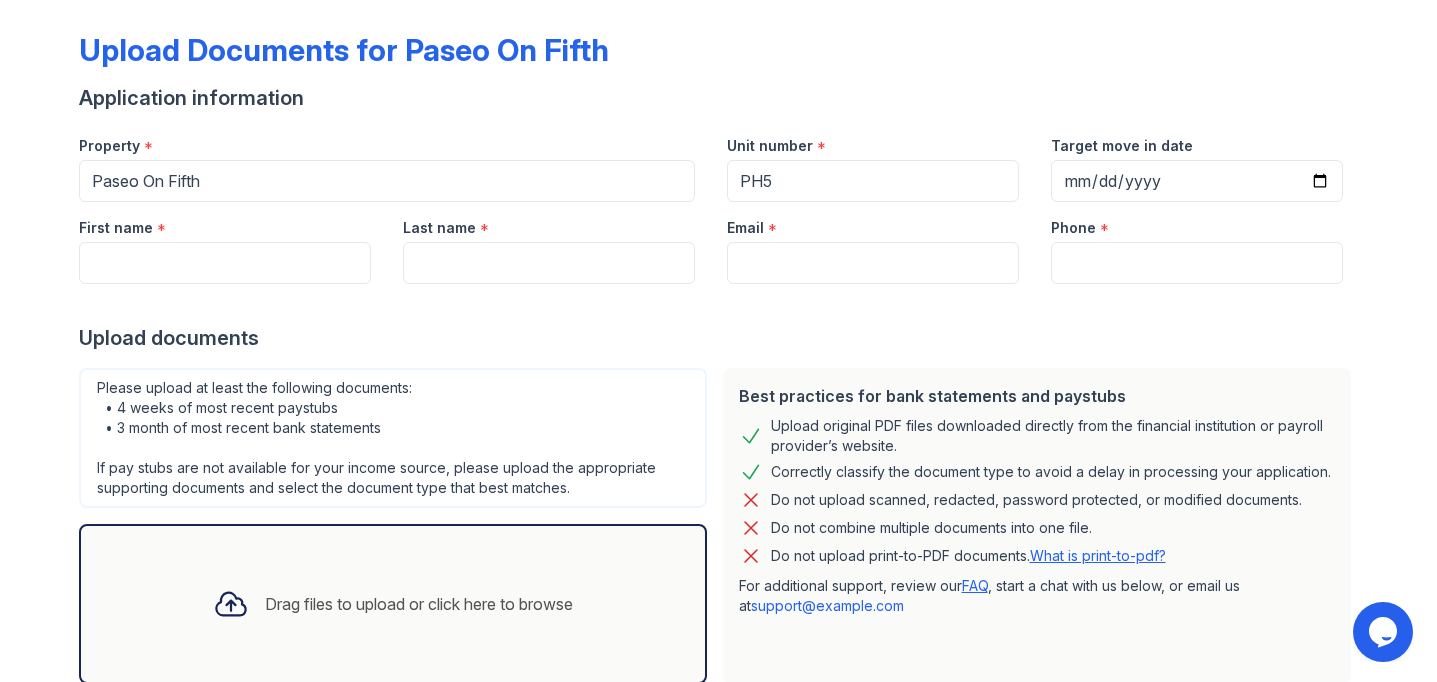 scroll, scrollTop: 65, scrollLeft: 0, axis: vertical 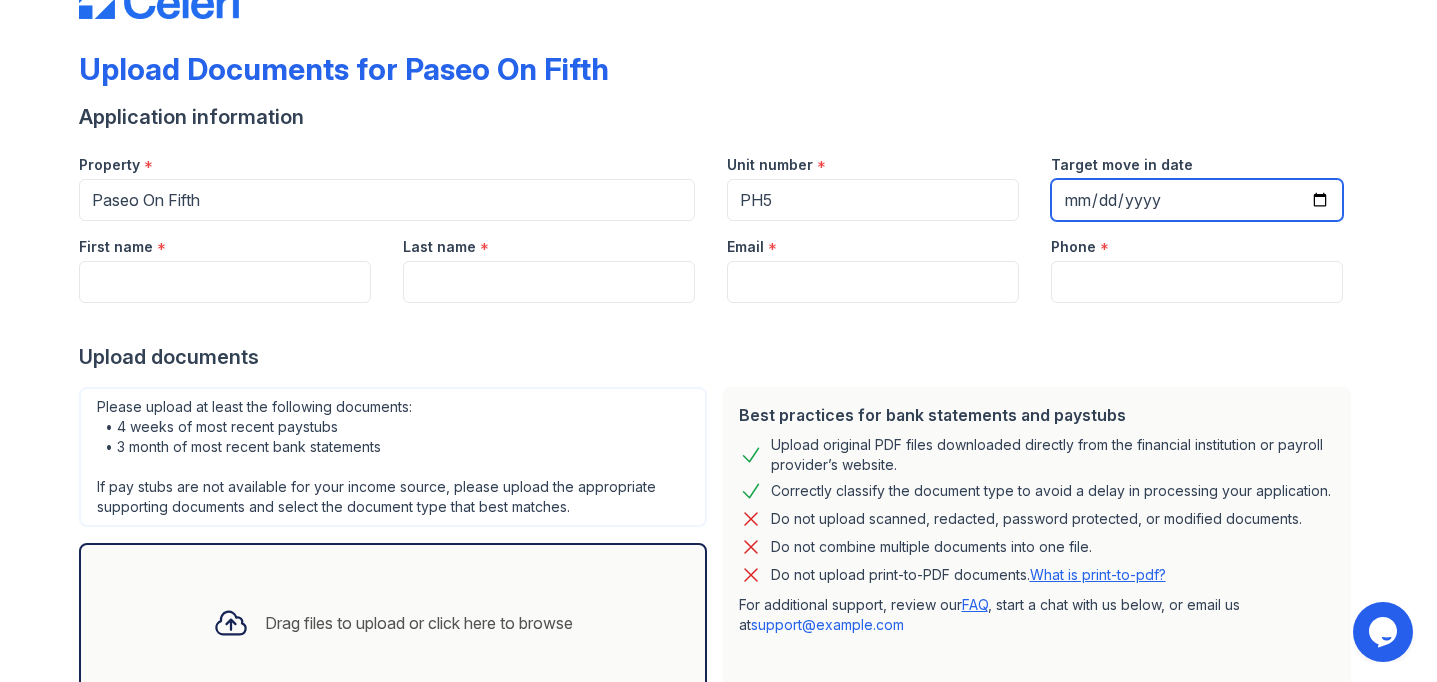 click on "Target move in date" at bounding box center [1197, 200] 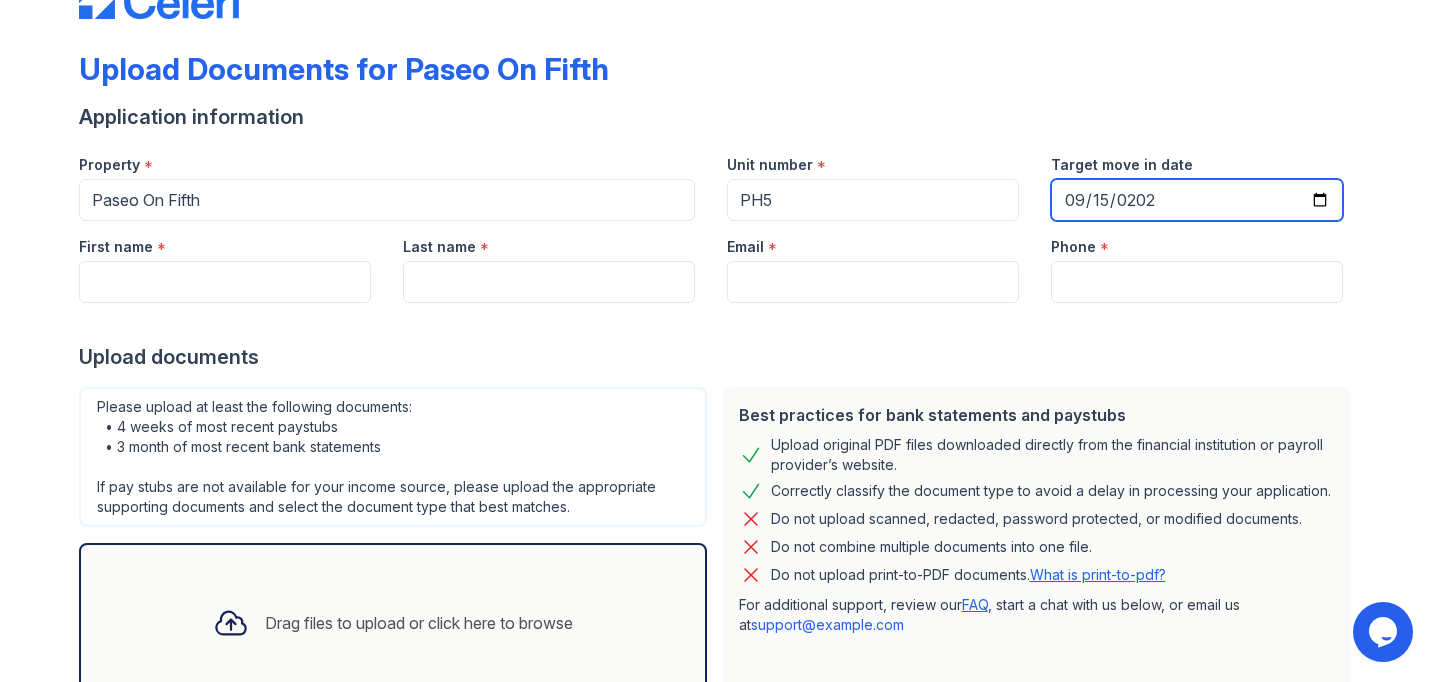 type on "2025-09-15" 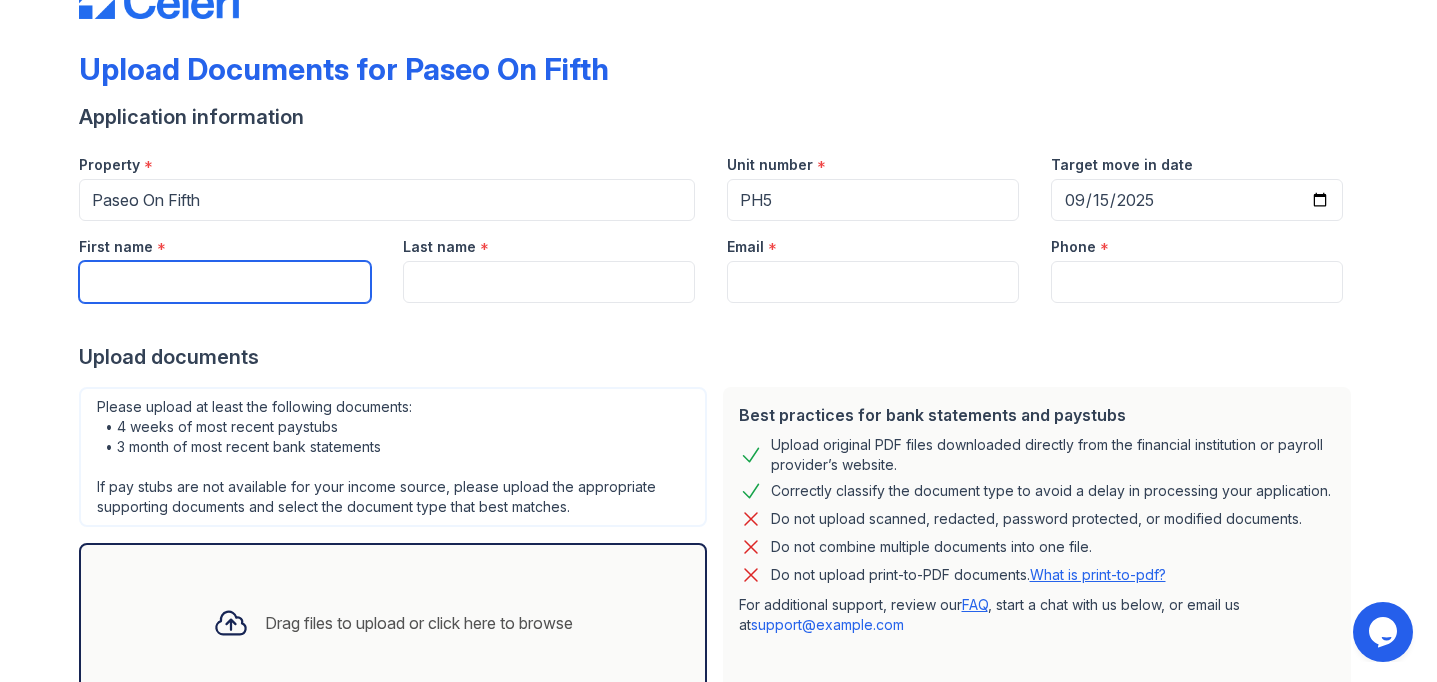 click on "First name" at bounding box center [225, 282] 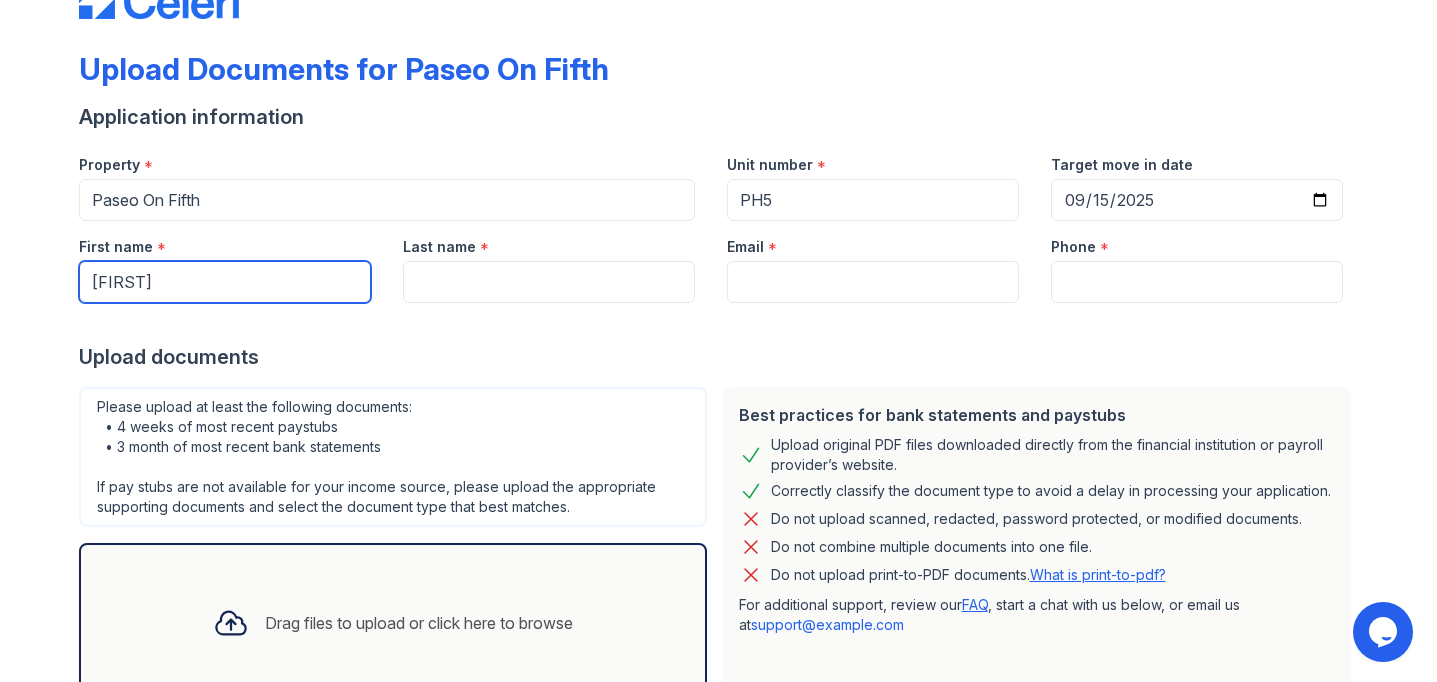 type on "[FIRST]" 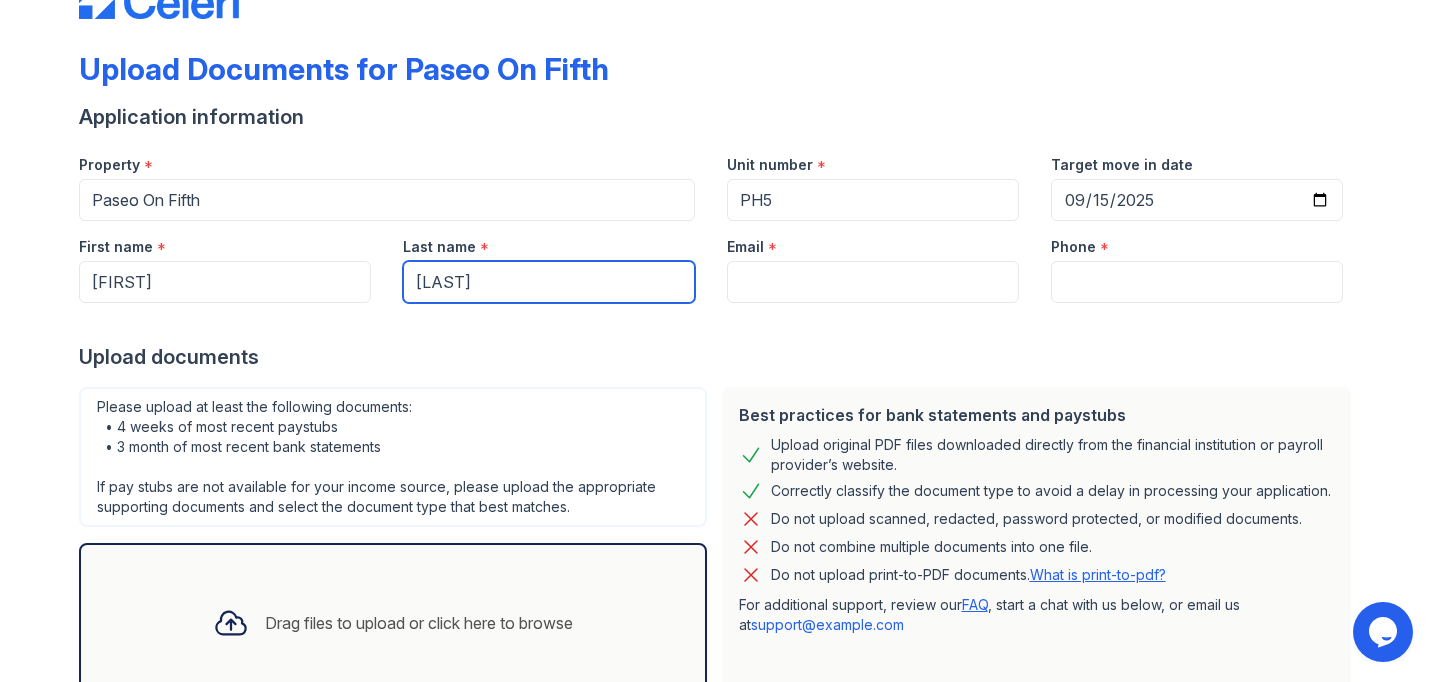 type on "[LAST]" 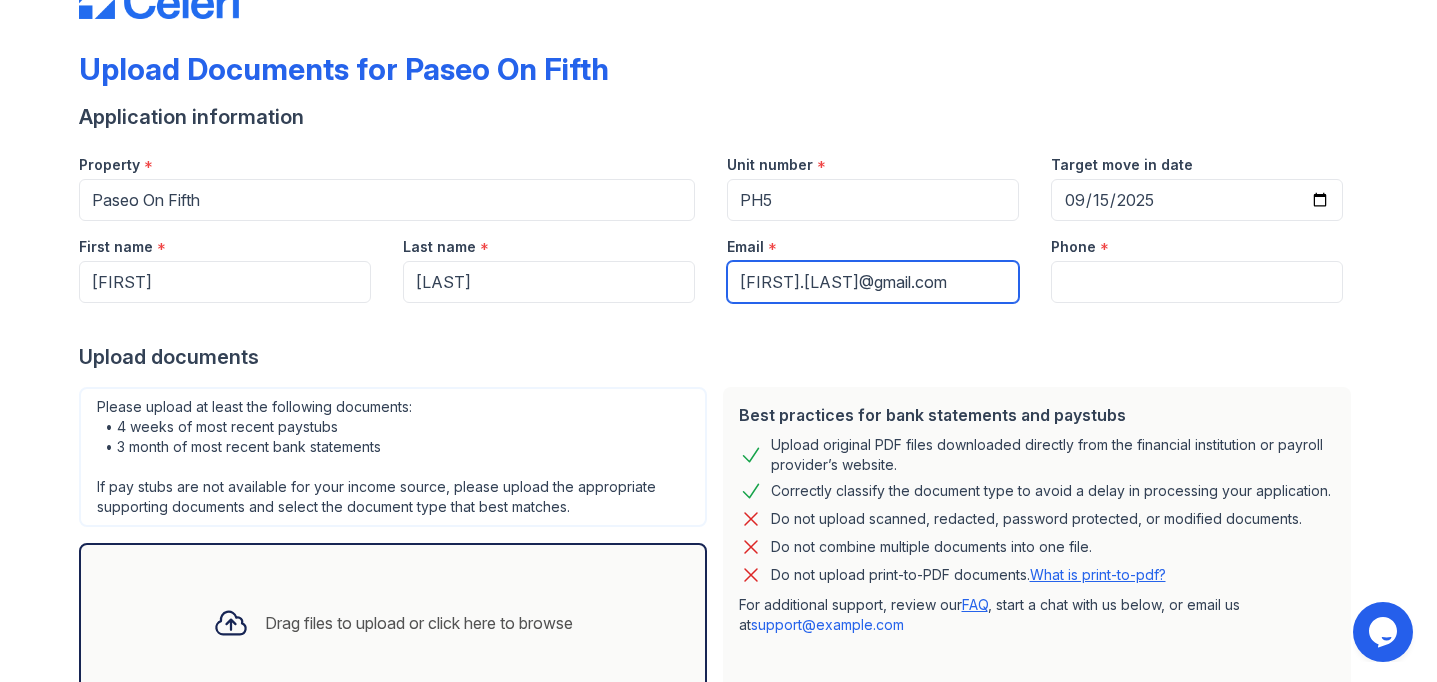 type on "[FIRST].[LAST]@gmail.com" 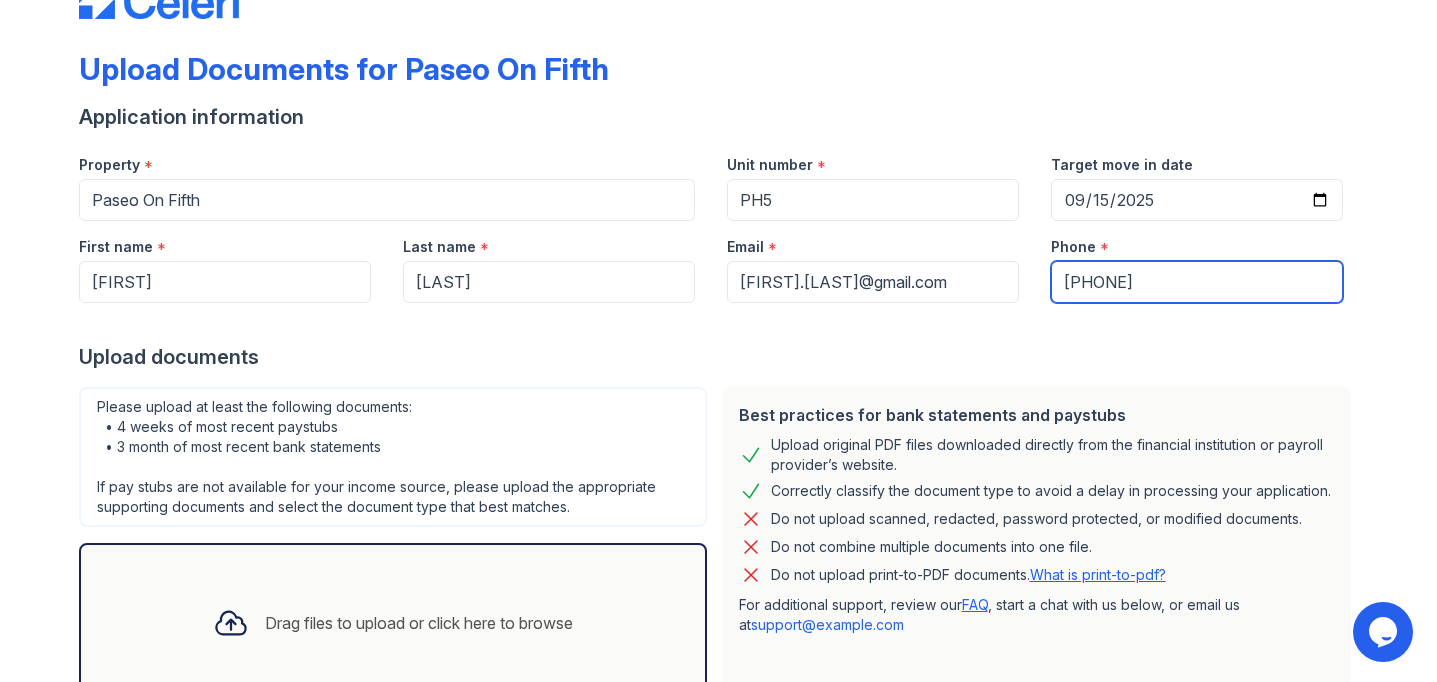 type on "[PHONE]" 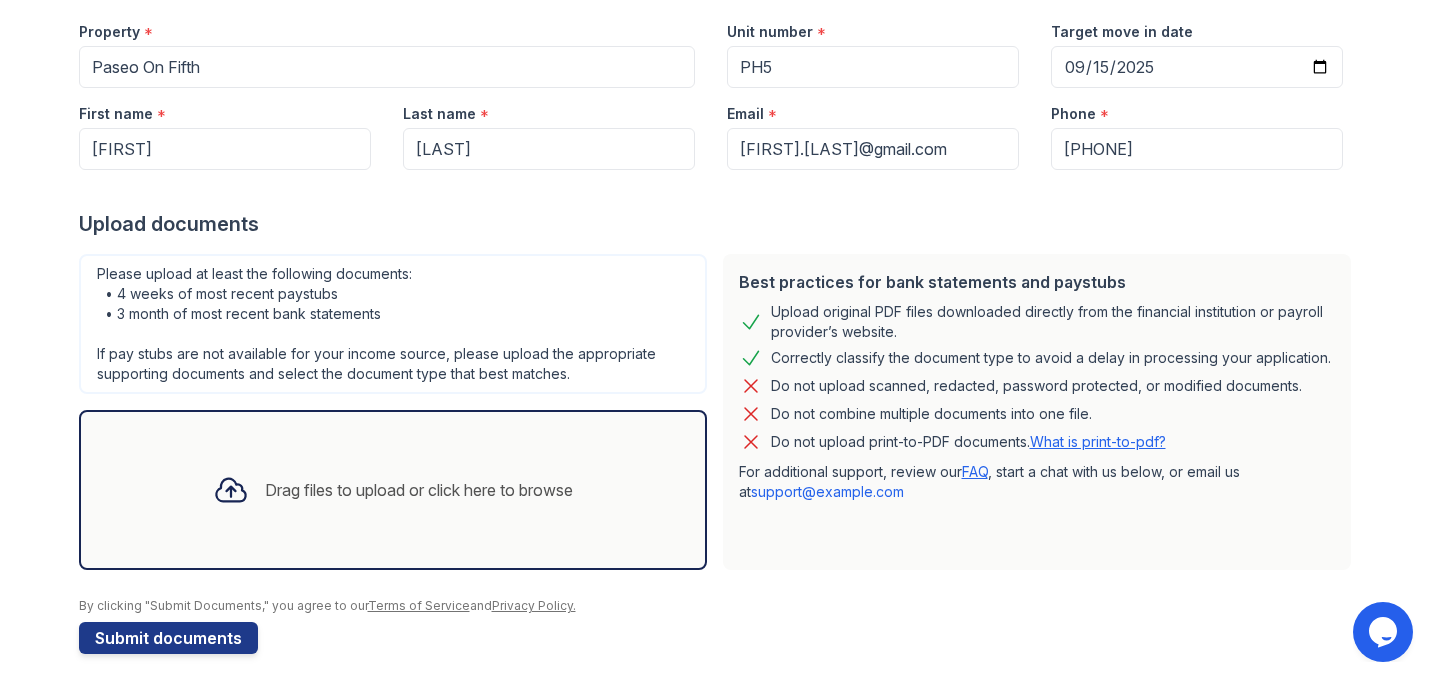 scroll, scrollTop: 210, scrollLeft: 0, axis: vertical 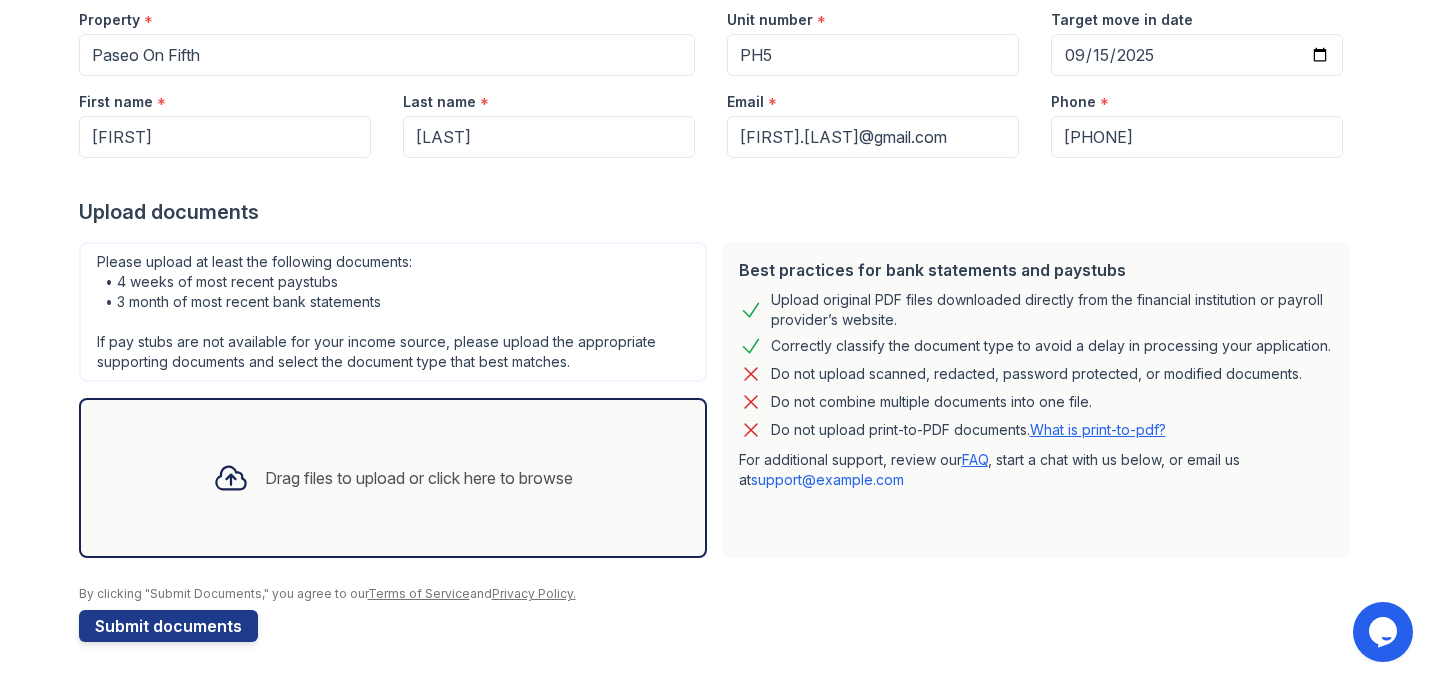 click on "Please upload at least the following documents:
• 4 weeks of most recent paystubs
• 3 month of most recent bank statements
If pay stubs are not available for your income source, please upload the appropriate supporting documents and select the document type that best matches." at bounding box center [393, 312] 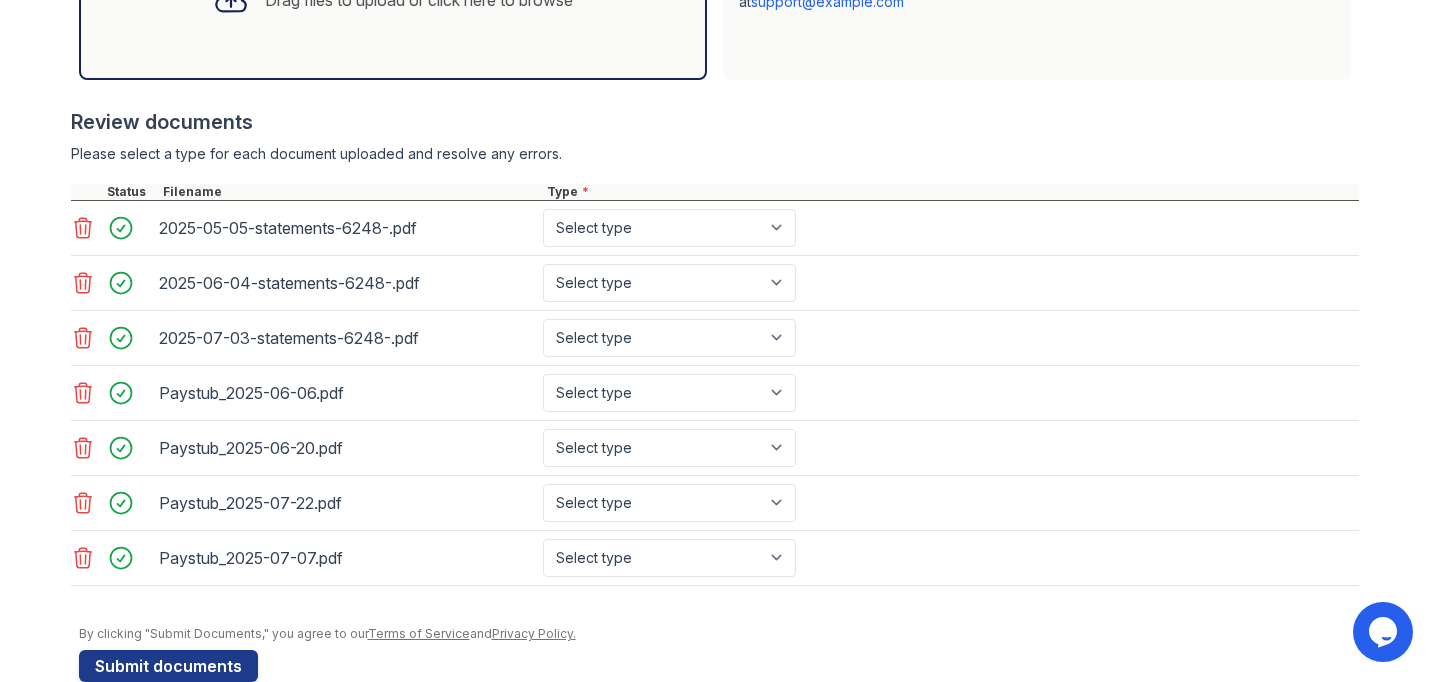 scroll, scrollTop: 698, scrollLeft: 0, axis: vertical 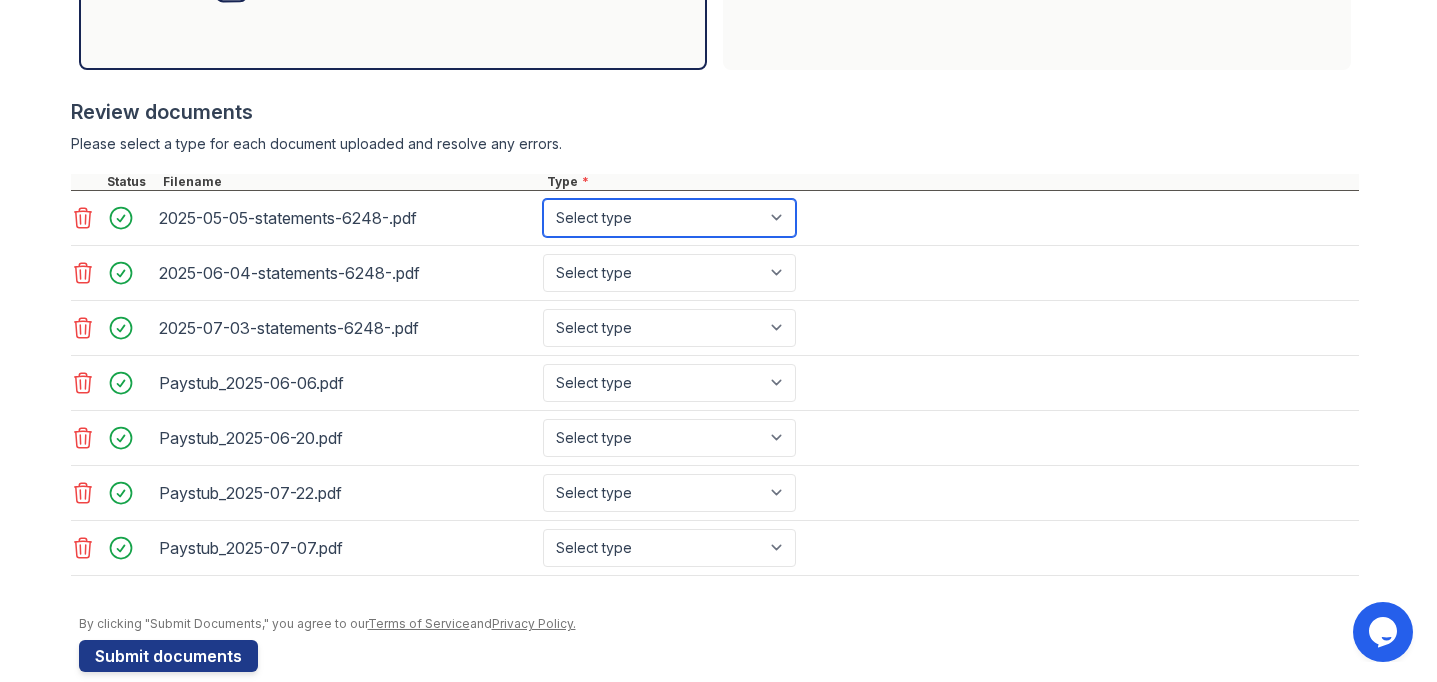 click on "Select type
Paystub
Bank Statement
Offer Letter
Tax Documents
Benefit Award Letter
Investment Account Statement
Other" at bounding box center (669, 218) 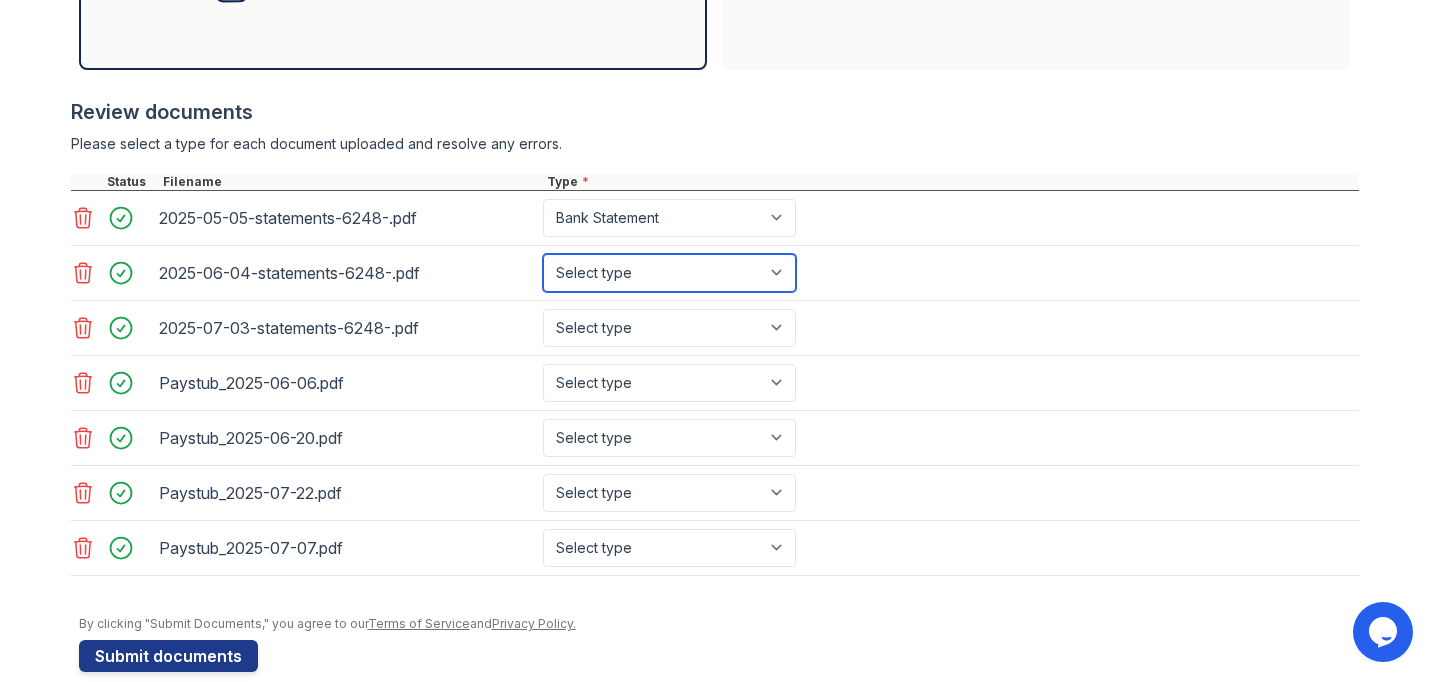 click on "Select type
Paystub
Bank Statement
Offer Letter
Tax Documents
Benefit Award Letter
Investment Account Statement
Other" at bounding box center (669, 273) 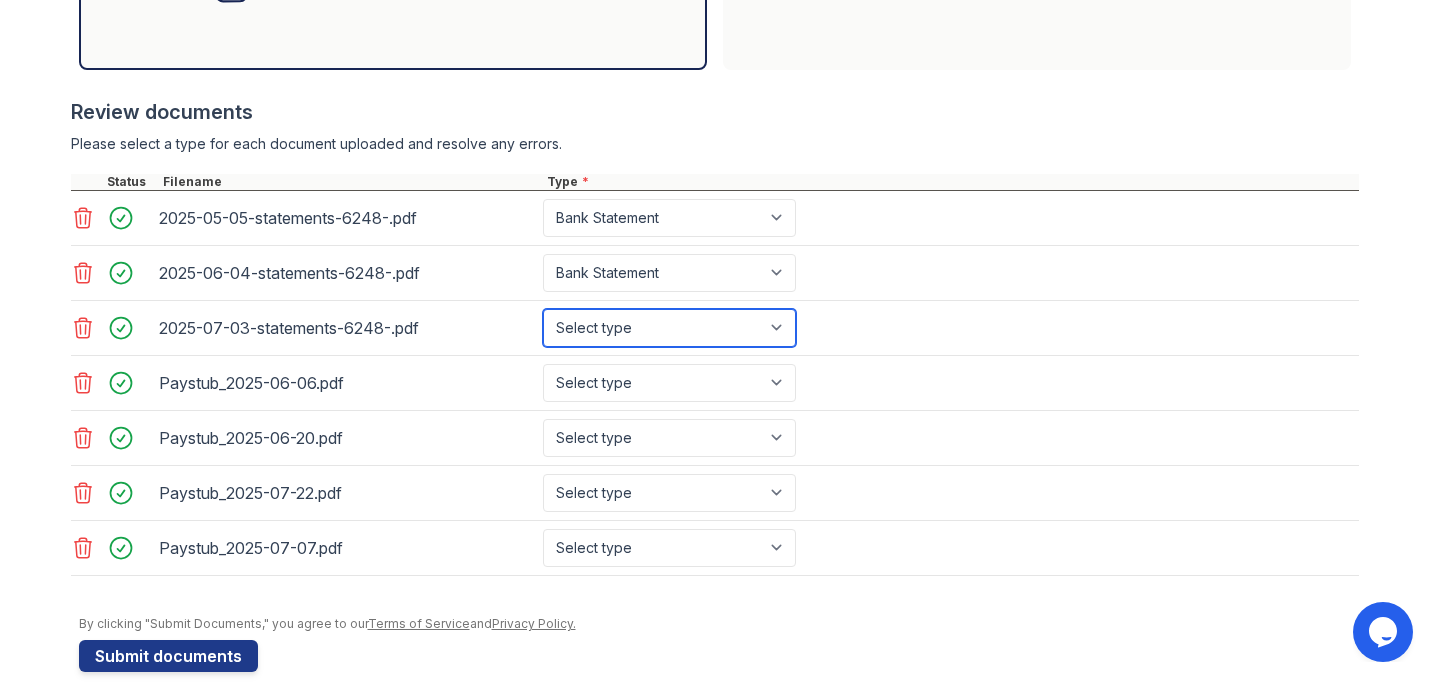 click on "Select type
Paystub
Bank Statement
Offer Letter
Tax Documents
Benefit Award Letter
Investment Account Statement
Other" at bounding box center [669, 328] 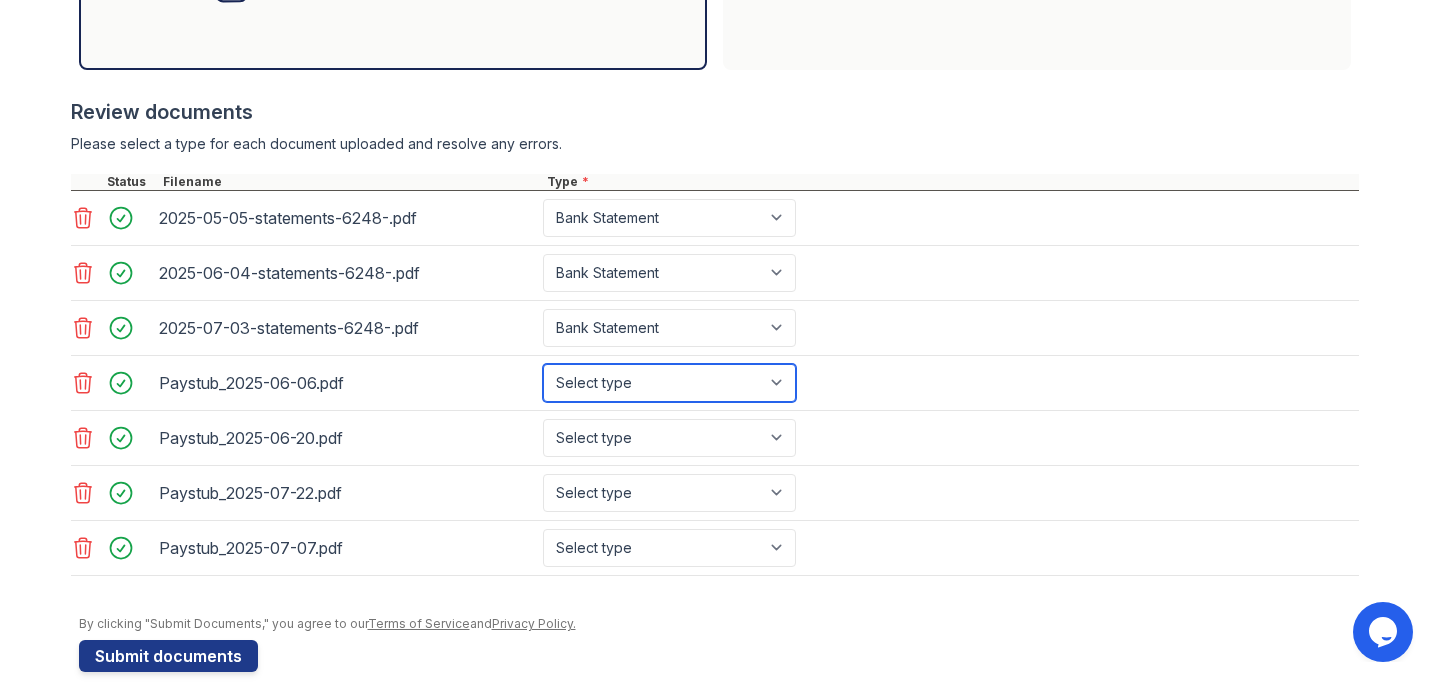 click on "Select type
Paystub
Bank Statement
Offer Letter
Tax Documents
Benefit Award Letter
Investment Account Statement
Other" at bounding box center (669, 383) 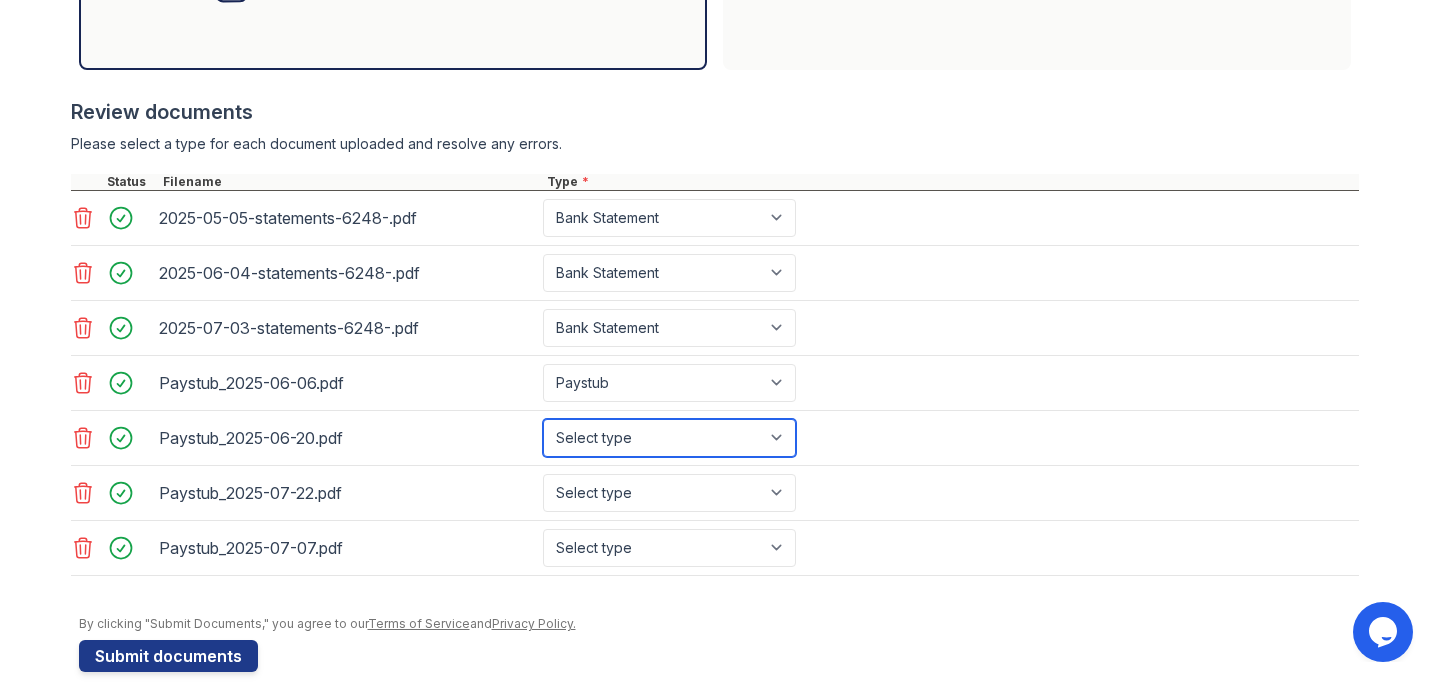 click on "Select type
Paystub
Bank Statement
Offer Letter
Tax Documents
Benefit Award Letter
Investment Account Statement
Other" at bounding box center (669, 438) 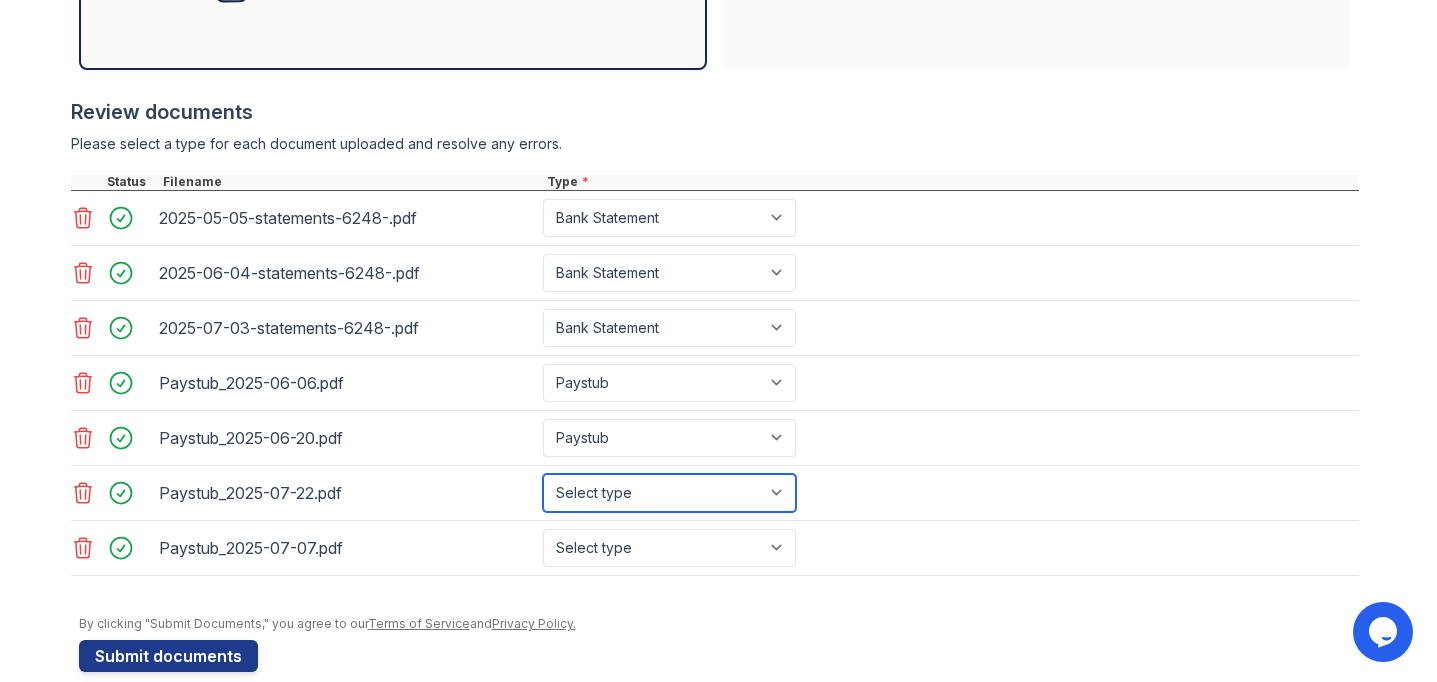 click on "Select type
Paystub
Bank Statement
Offer Letter
Tax Documents
Benefit Award Letter
Investment Account Statement
Other" at bounding box center [669, 493] 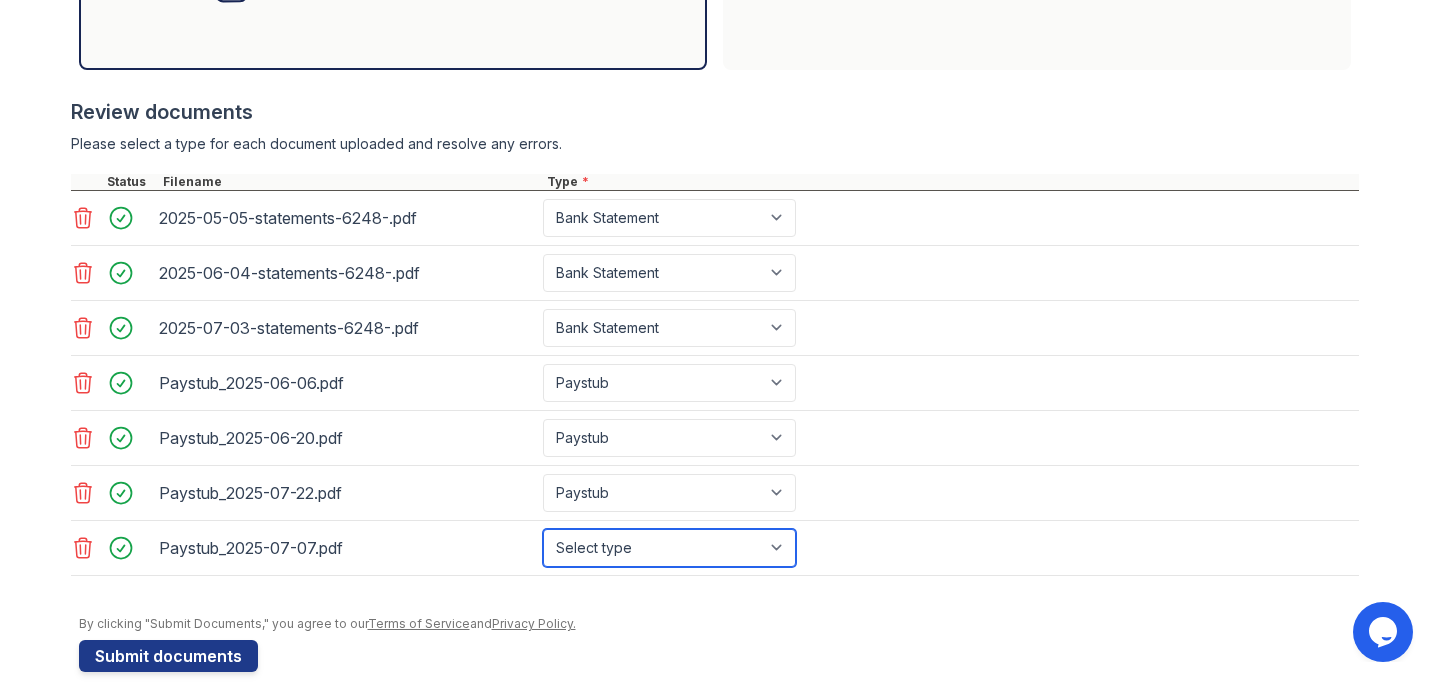 click on "Select type
Paystub
Bank Statement
Offer Letter
Tax Documents
Benefit Award Letter
Investment Account Statement
Other" at bounding box center [669, 548] 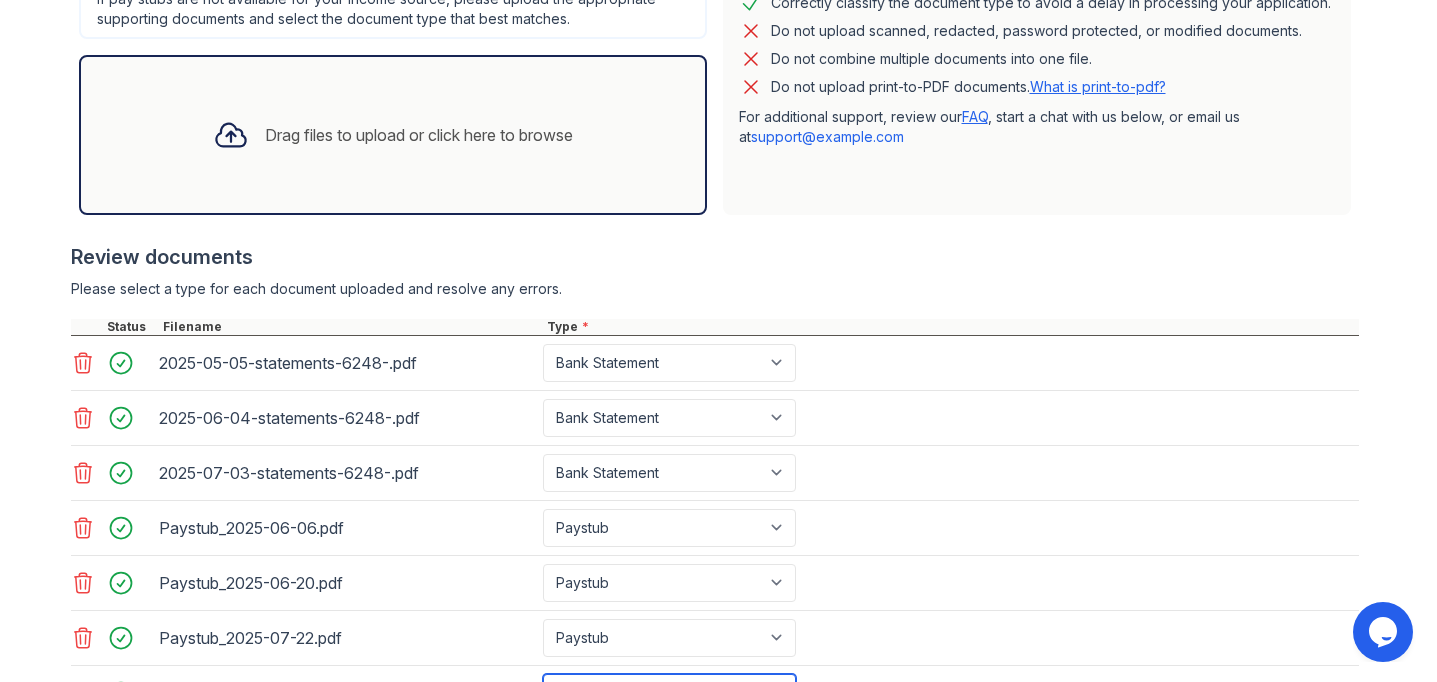 scroll, scrollTop: 728, scrollLeft: 0, axis: vertical 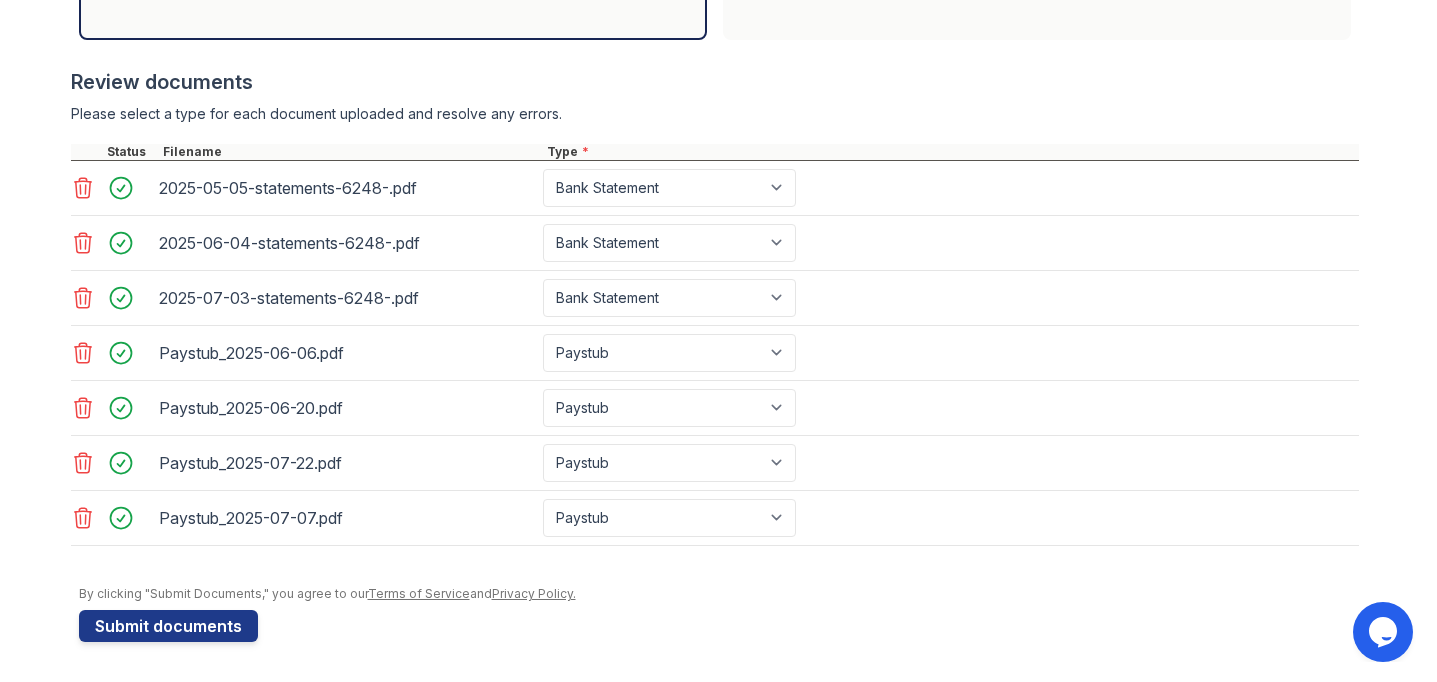 click on "Application information
Property
*
Paseo On Fifth
Unit number
*
PH5
Target move in date
2025-09-15
First name
*
Samantha
Last name
*
Haltman
Email
*
samantha.haltman@gmail.com
Phone
*
5165519465
Upload documents
Best practices for bank statements and paystubs
Upload original PDF files downloaded directly from the financial institution or payroll provider’s website.
Correctly classify the document type to avoid a delay in processing your application.
Do not upload scanned, redacted, password protected, or modified documents.
Do not combine multiple documents into one file.
Do not upload print-to-PDF documents.
What is print-to-pdf?
For additional support, review our
FAQ ,
start a chat with us below, or email us at" at bounding box center [719, 41] 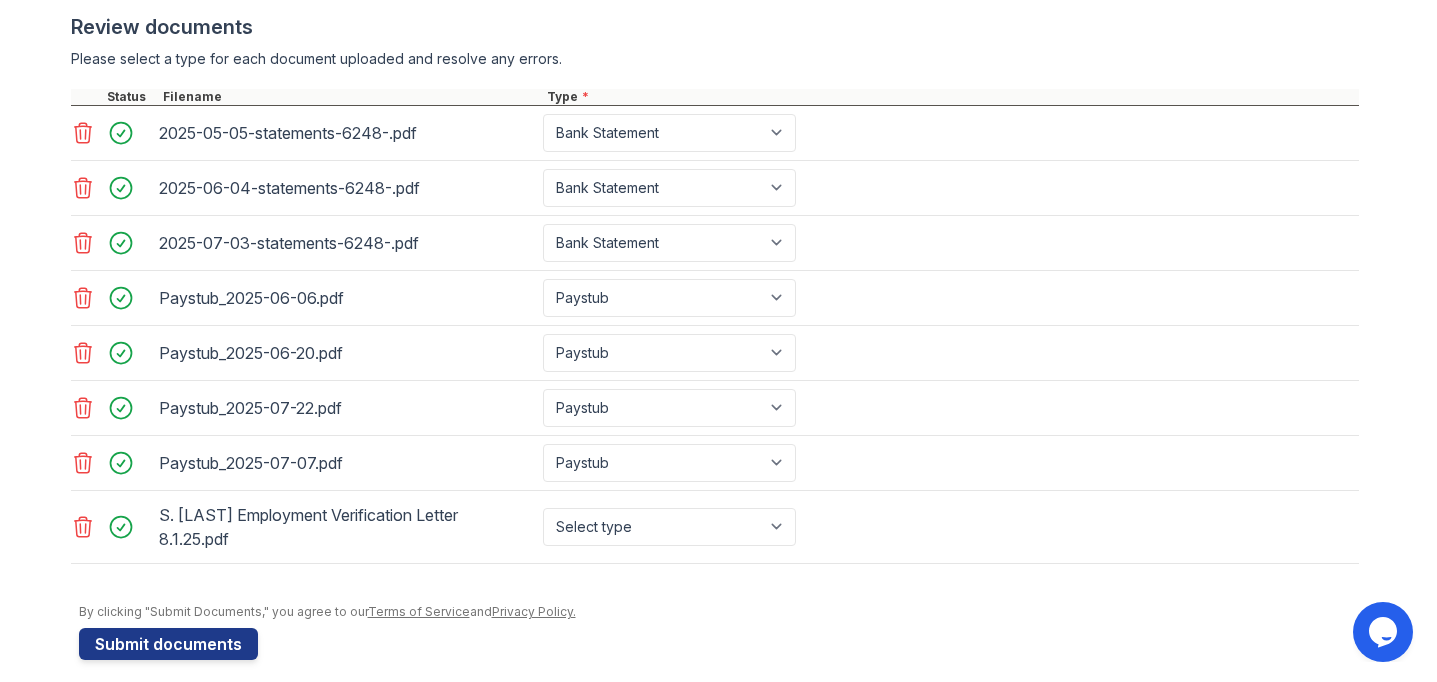scroll, scrollTop: 788, scrollLeft: 0, axis: vertical 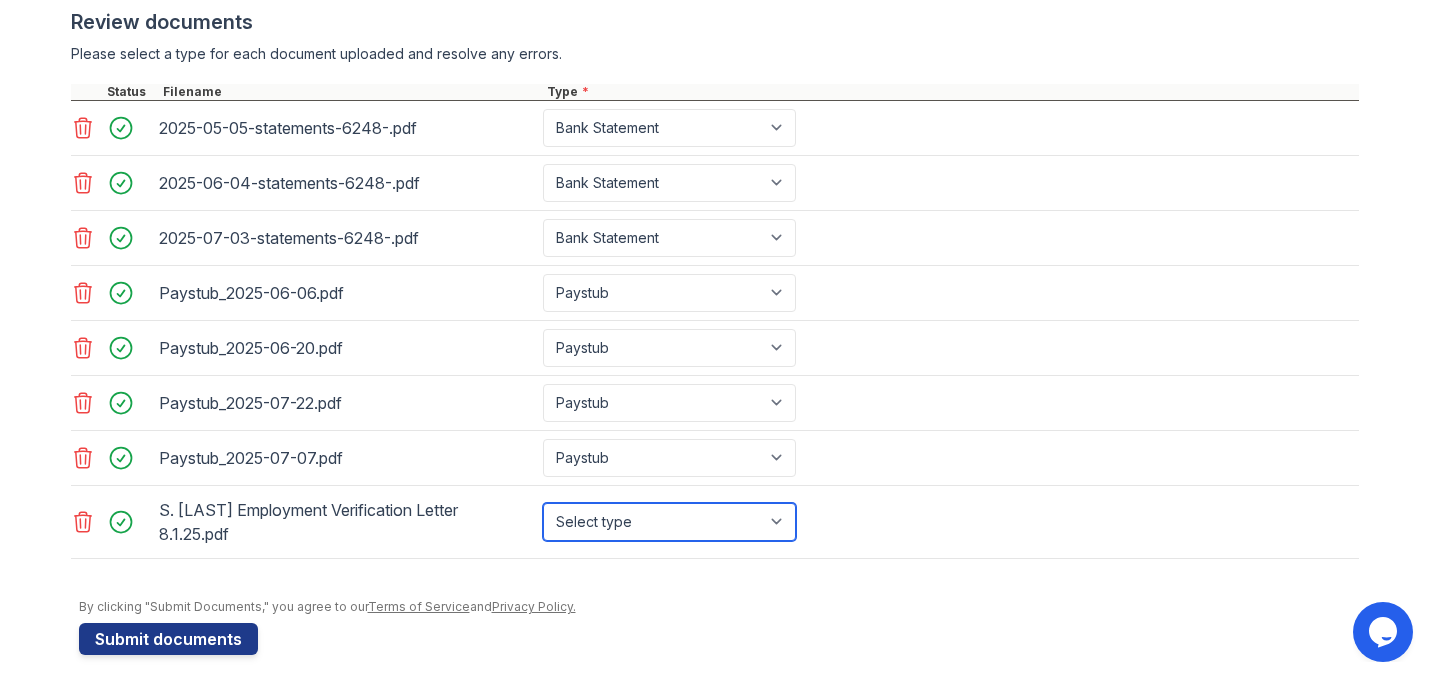 click on "Select type
Paystub
Bank Statement
Offer Letter
Tax Documents
Benefit Award Letter
Investment Account Statement
Other" at bounding box center [669, 522] 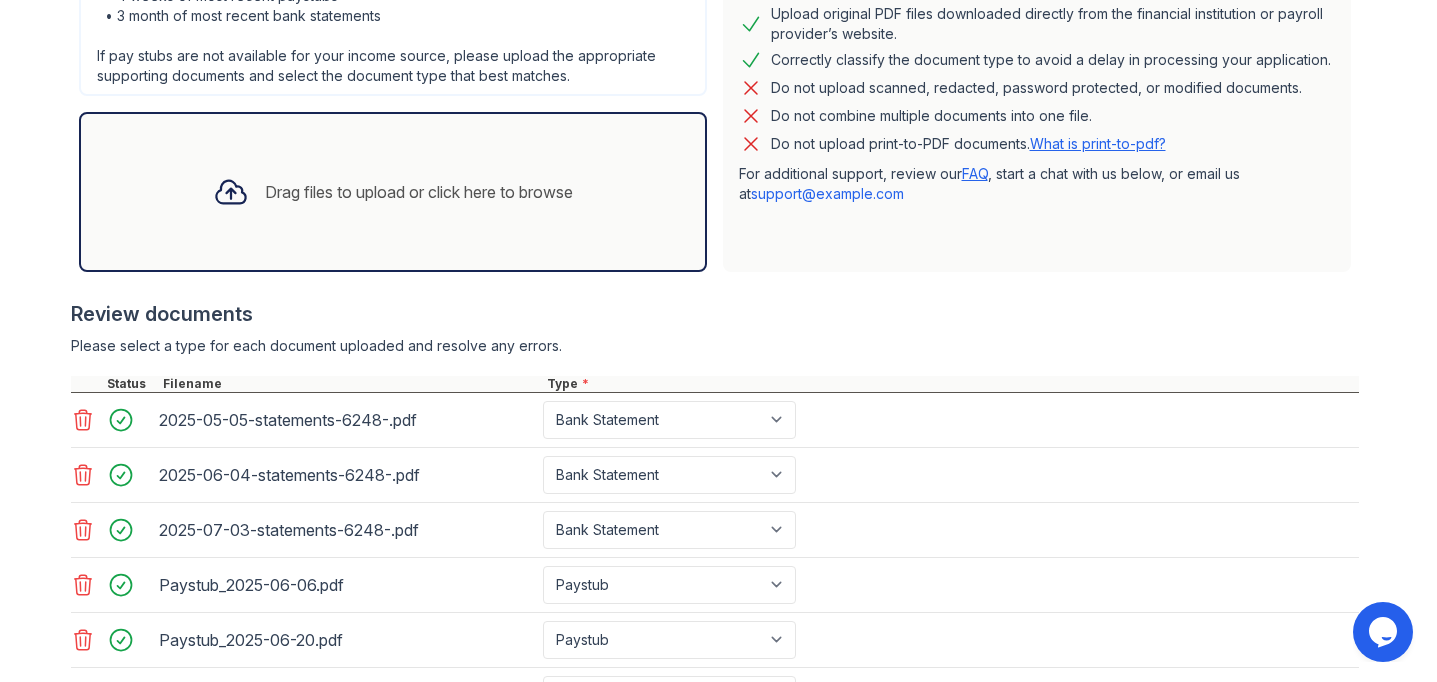 scroll, scrollTop: 0, scrollLeft: 0, axis: both 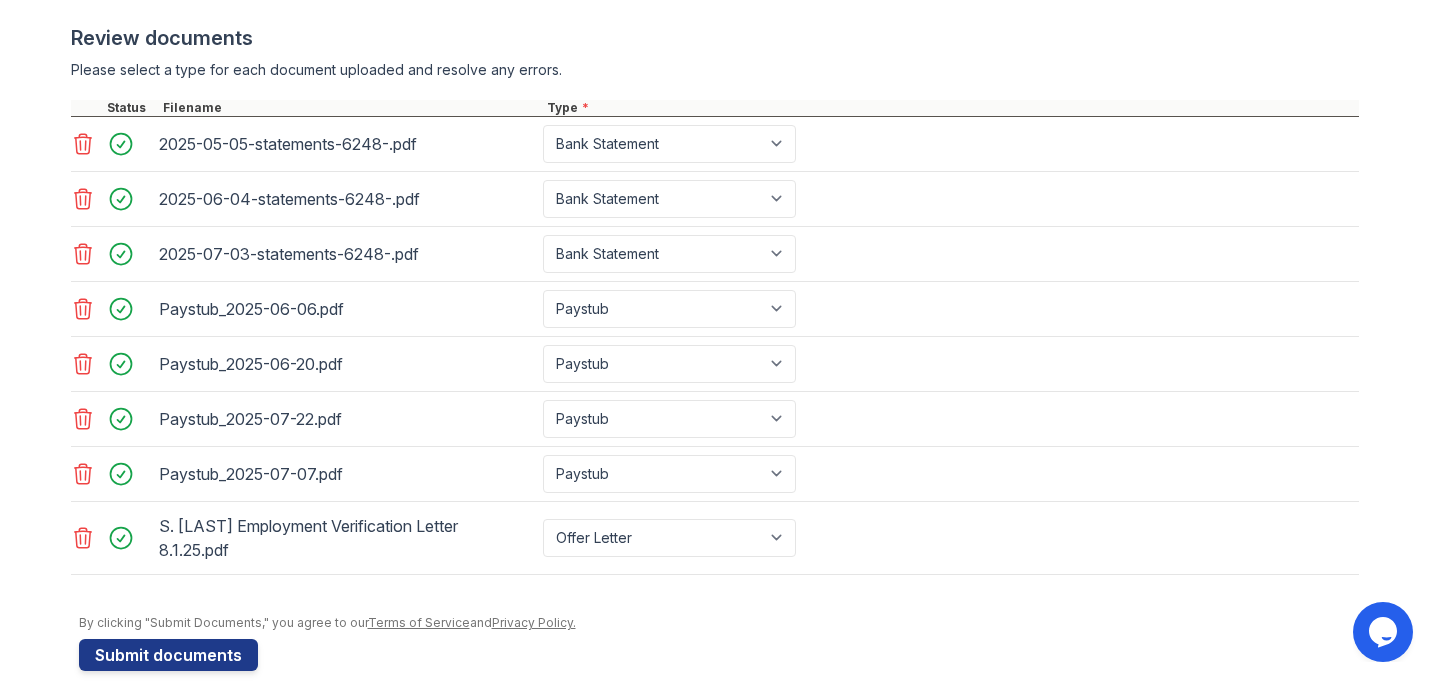 click on "Application information
Property
*
Paseo On Fifth
Unit number
*
PH5
Target move in date
2025-09-15
First name
*
Samantha
Last name
*
Haltman
Email
*
samantha.haltman@gmail.com
Phone
*
5165519465
Upload documents
Best practices for bank statements and paystubs
Upload original PDF files downloaded directly from the financial institution or payroll provider’s website.
Correctly classify the document type to avoid a delay in processing your application.
Do not upload scanned, redacted, password protected, or modified documents.
Do not combine multiple documents into one file.
Do not upload print-to-PDF documents.
What is print-to-pdf?
For additional support, review our
FAQ ,
start a chat with us below, or email us at" at bounding box center (719, 33) 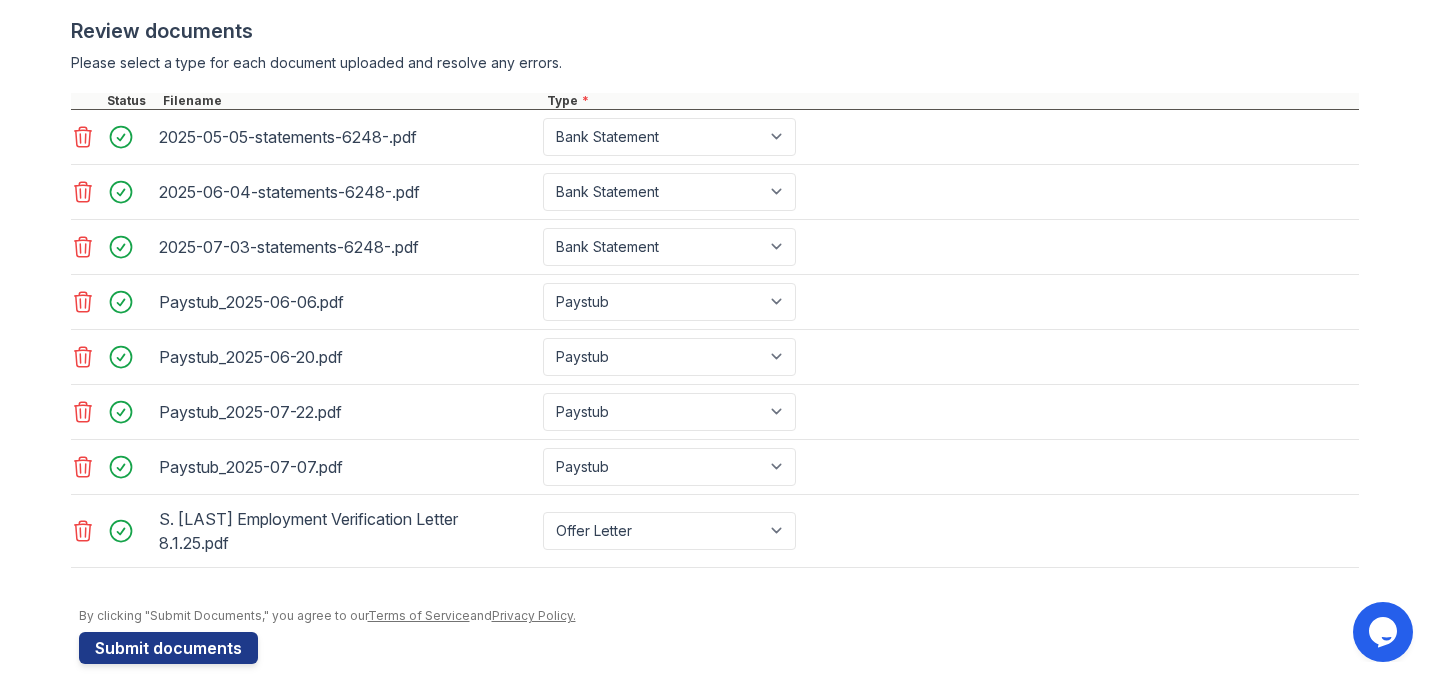 scroll, scrollTop: 801, scrollLeft: 0, axis: vertical 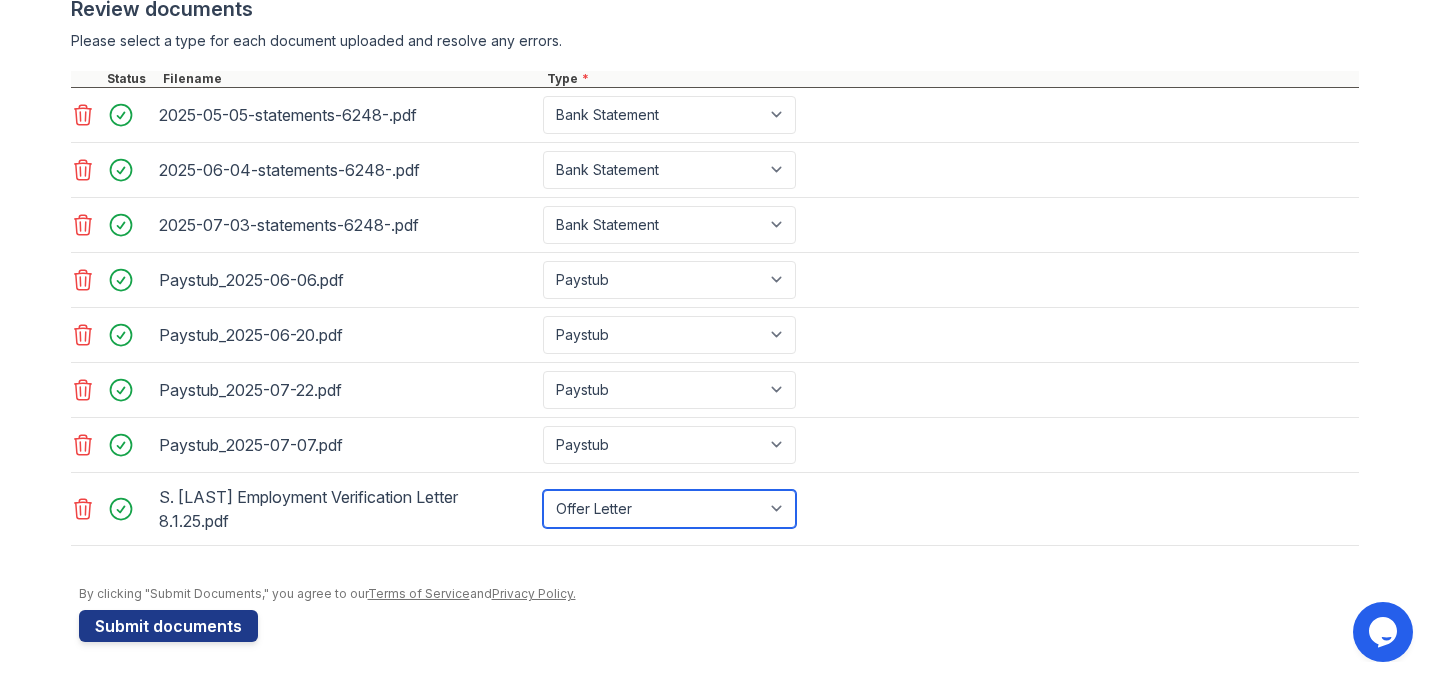 click on "Select type
Paystub
Bank Statement
Offer Letter
Tax Documents
Benefit Award Letter
Investment Account Statement
Other" at bounding box center (669, 509) 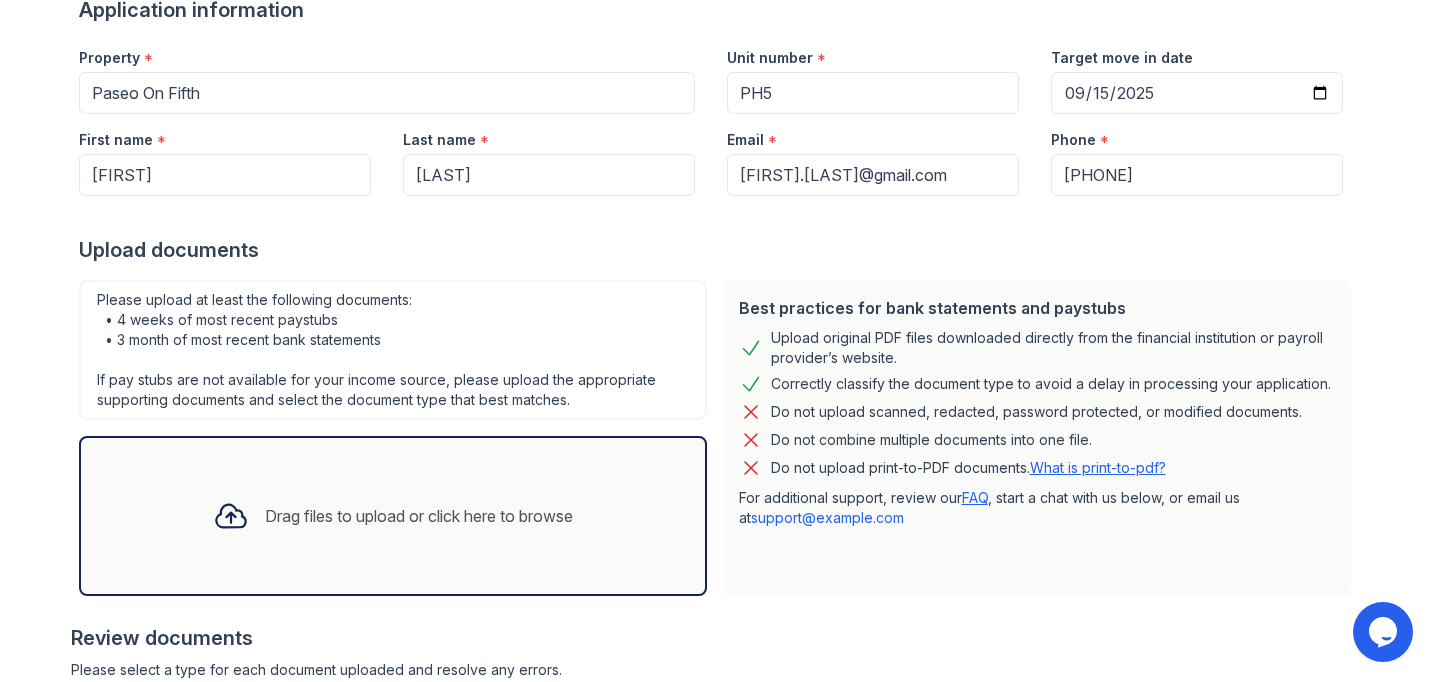 scroll, scrollTop: 186, scrollLeft: 0, axis: vertical 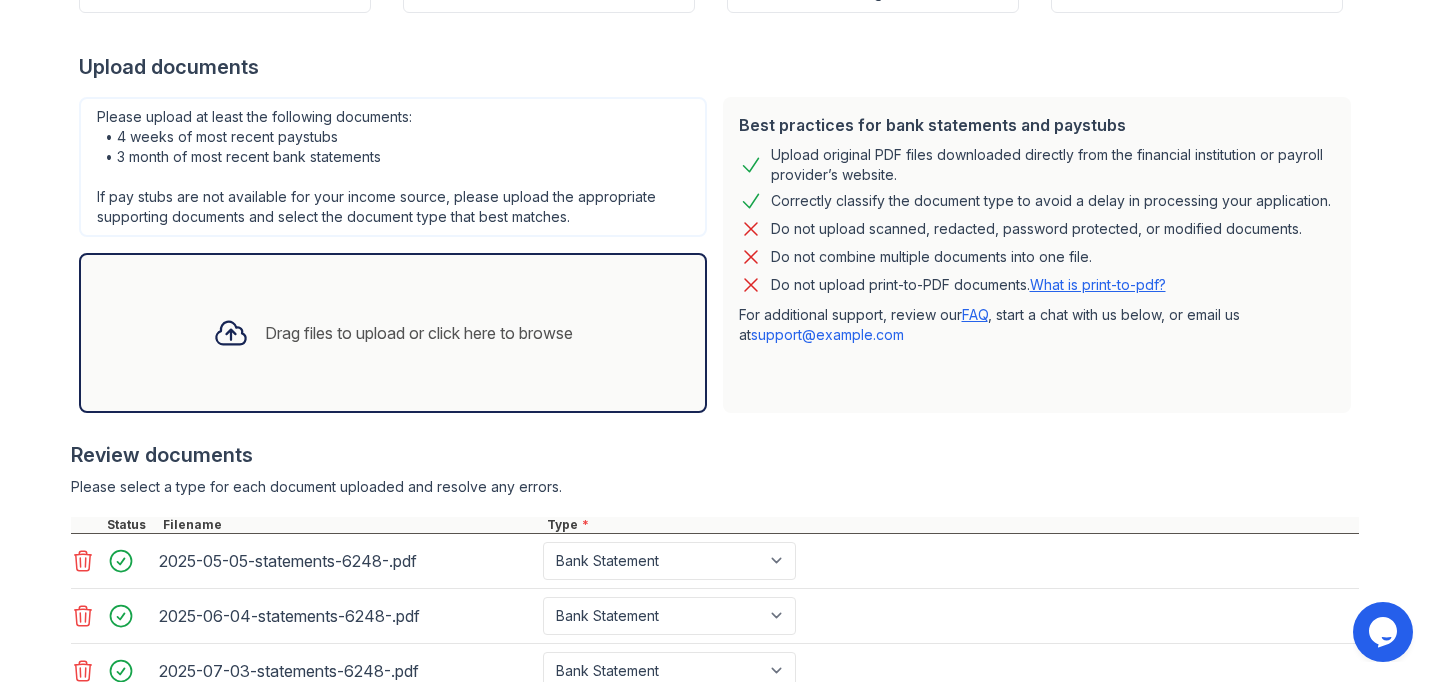 click on "Drag files to upload or click here to browse" at bounding box center (393, 333) 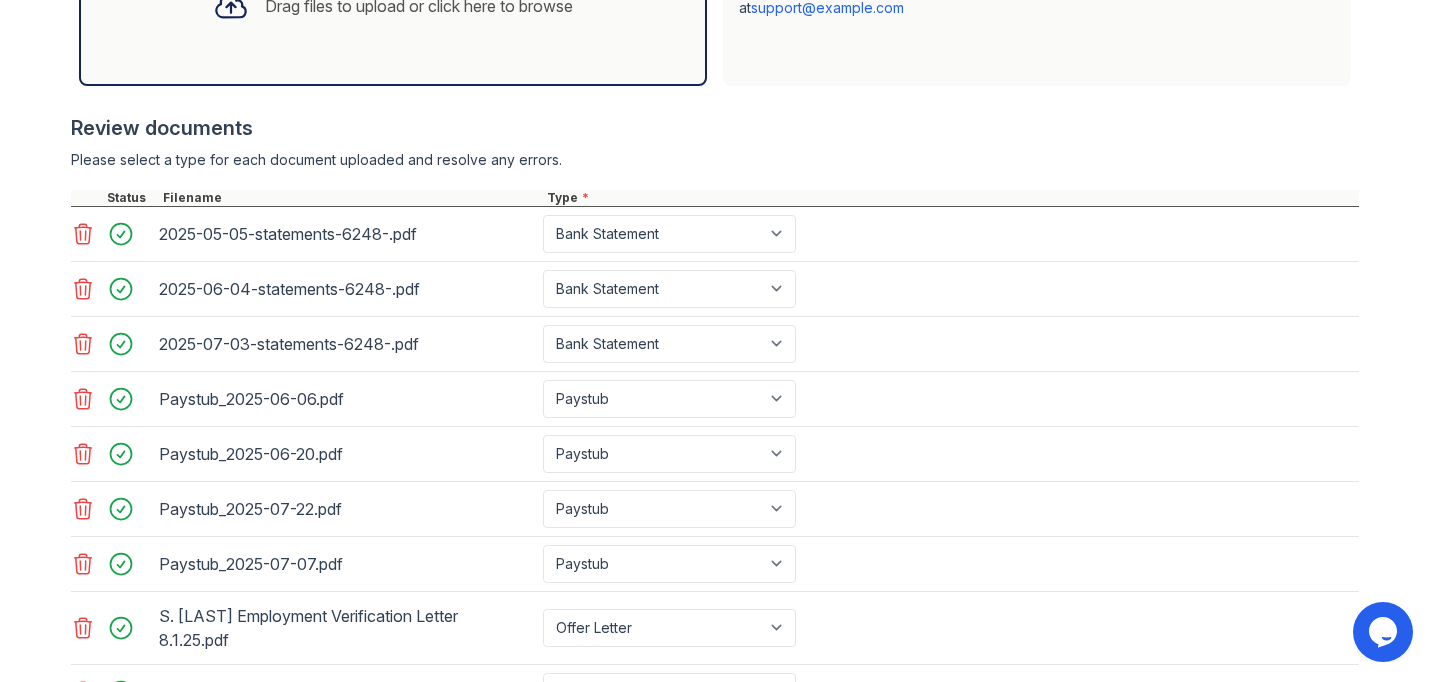 scroll, scrollTop: 856, scrollLeft: 0, axis: vertical 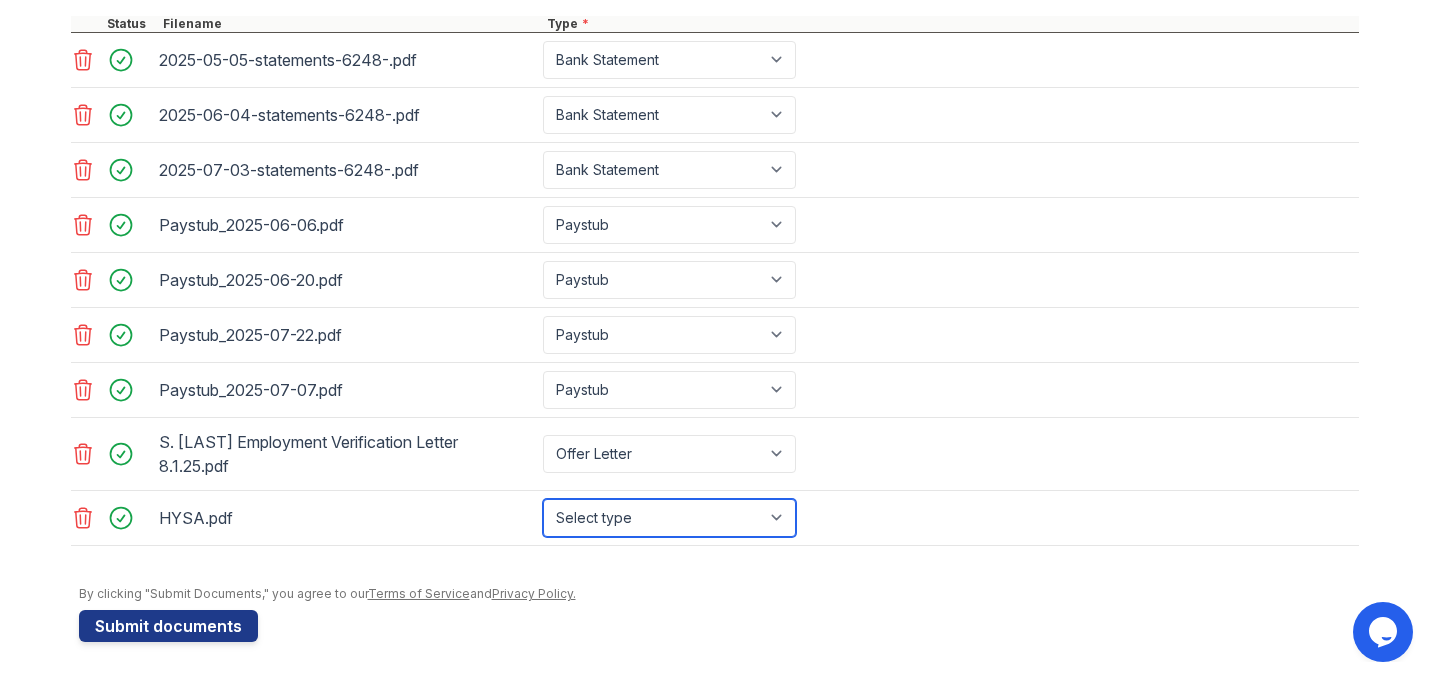 click on "Select type
Paystub
Bank Statement
Offer Letter
Tax Documents
Benefit Award Letter
Investment Account Statement
Other" at bounding box center [669, 518] 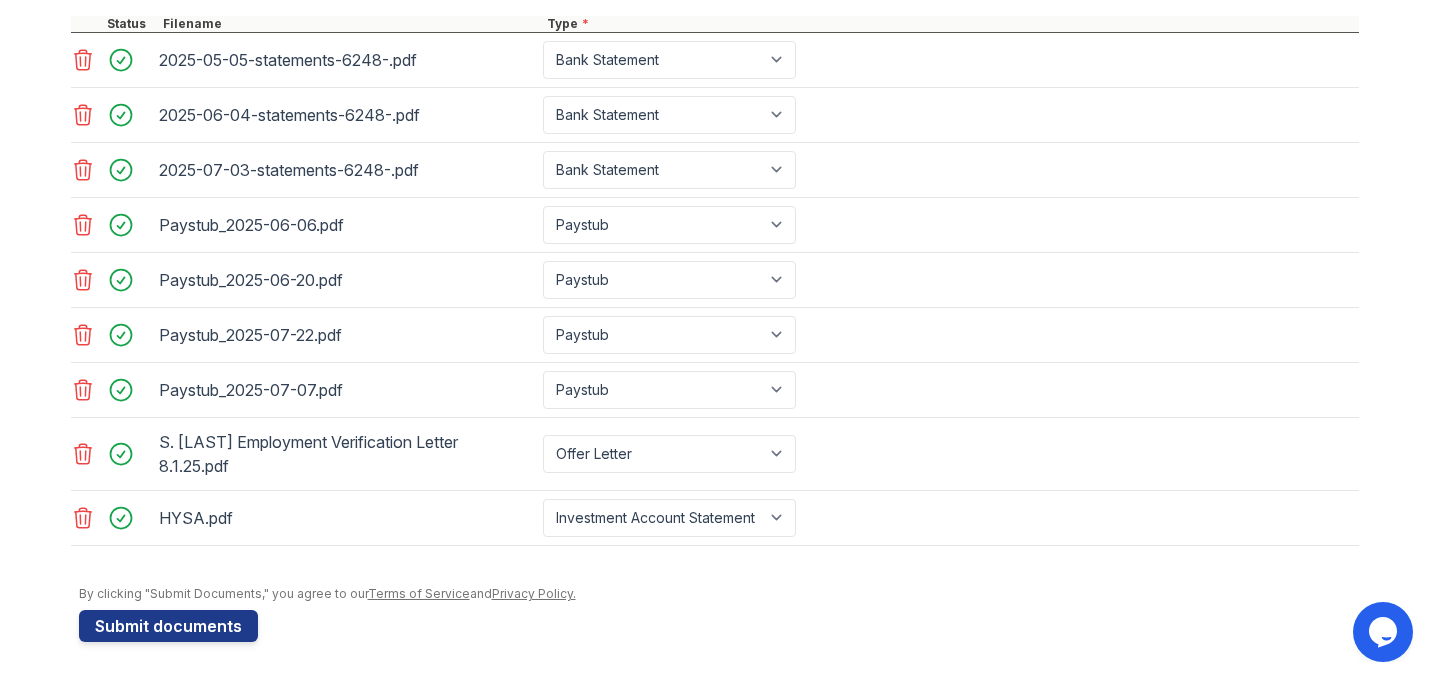 click at bounding box center (719, 576) 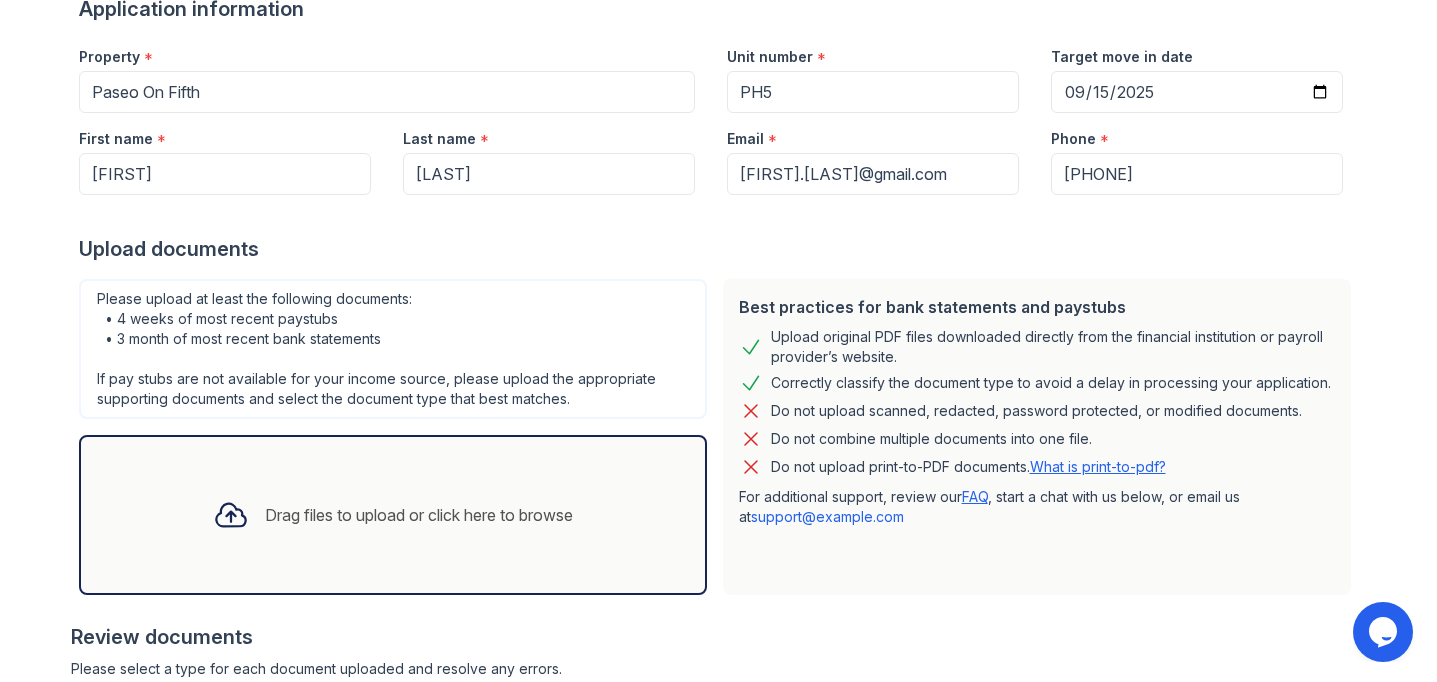 scroll, scrollTop: 168, scrollLeft: 0, axis: vertical 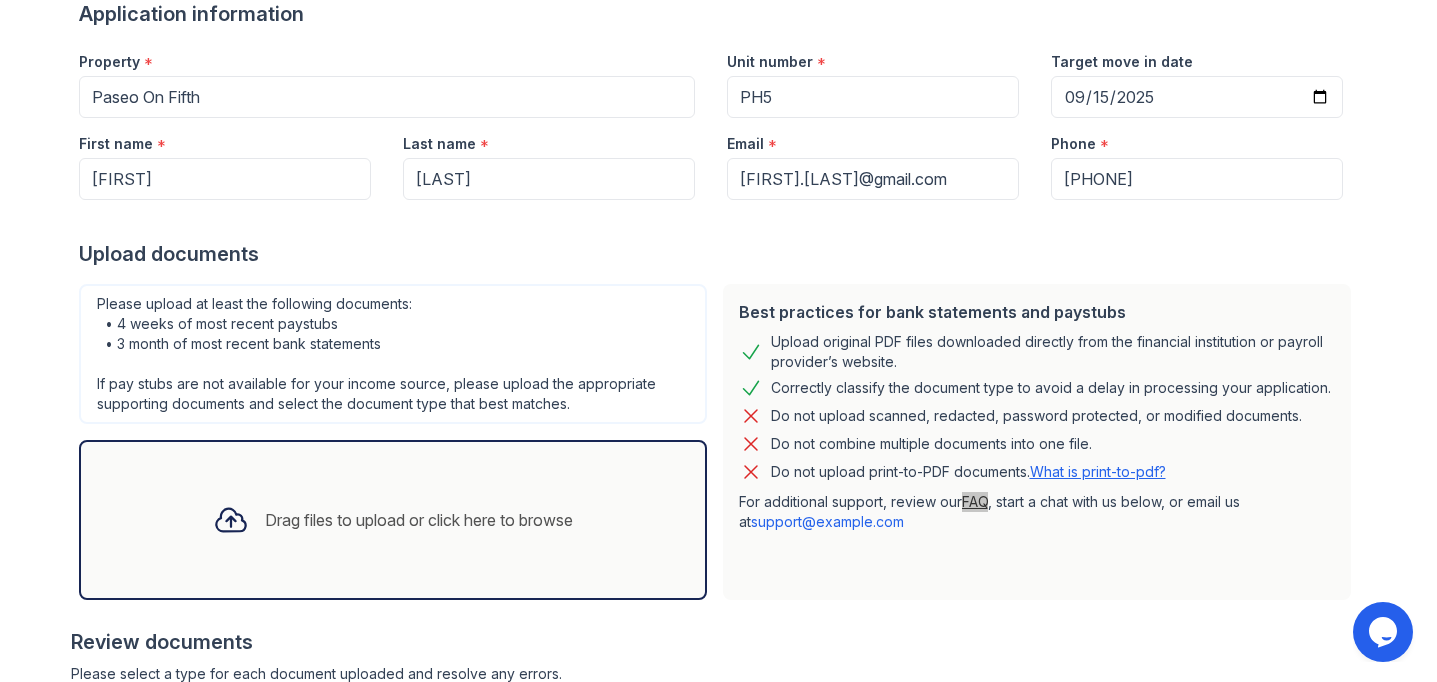 drag, startPoint x: 977, startPoint y: 497, endPoint x: 884, endPoint y: 1, distance: 504.64343 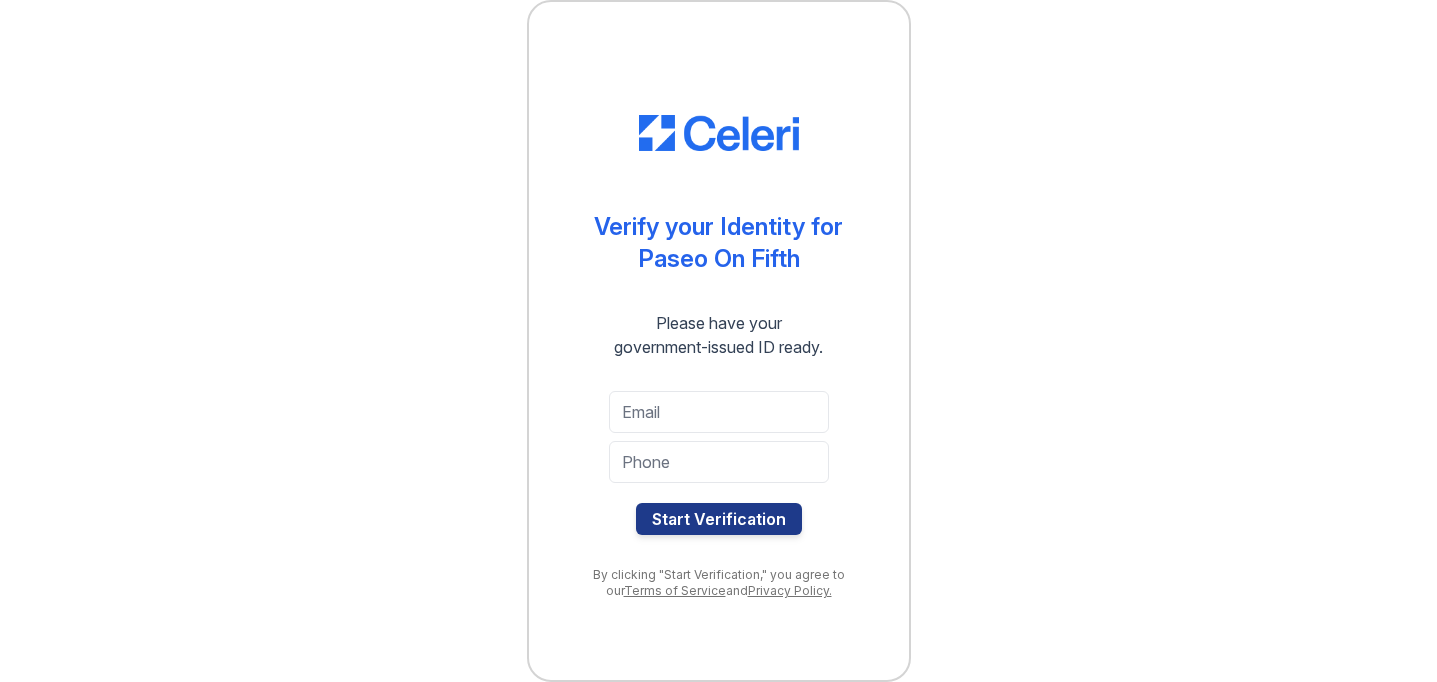 scroll, scrollTop: 0, scrollLeft: 0, axis: both 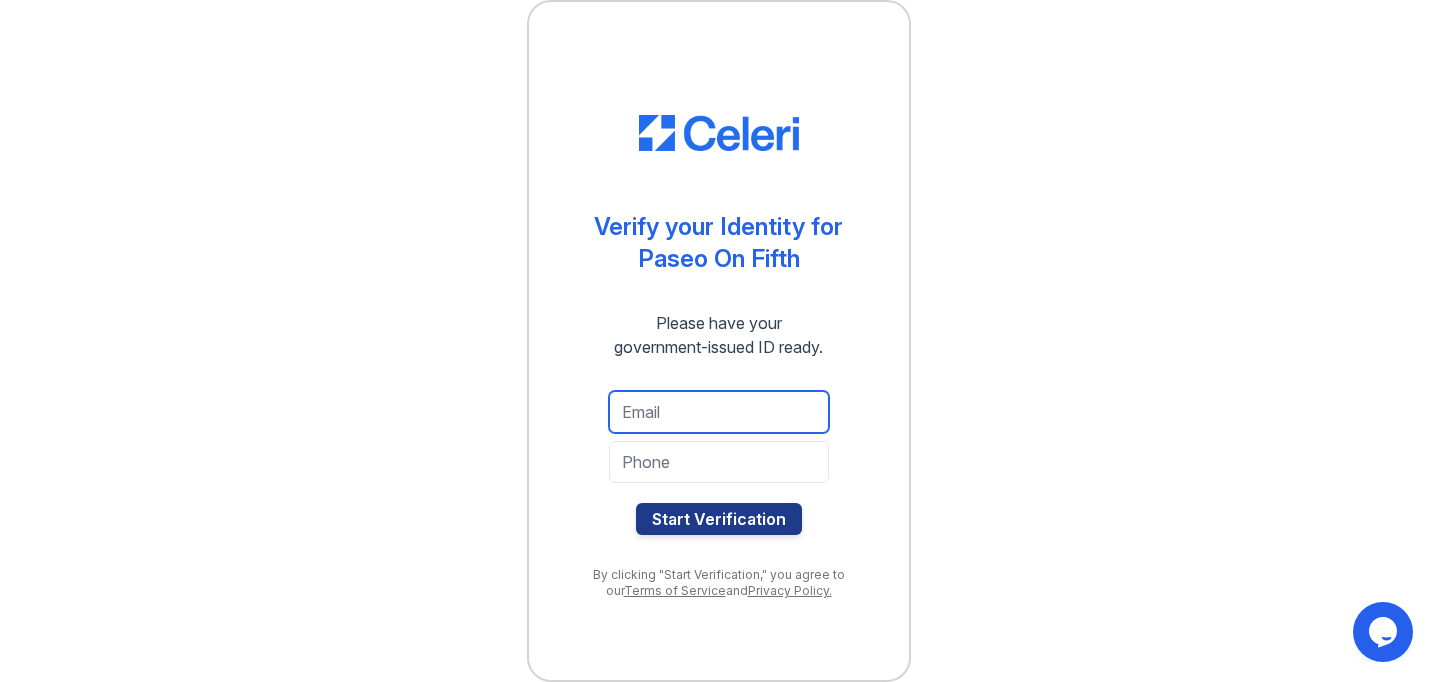 click at bounding box center (719, 412) 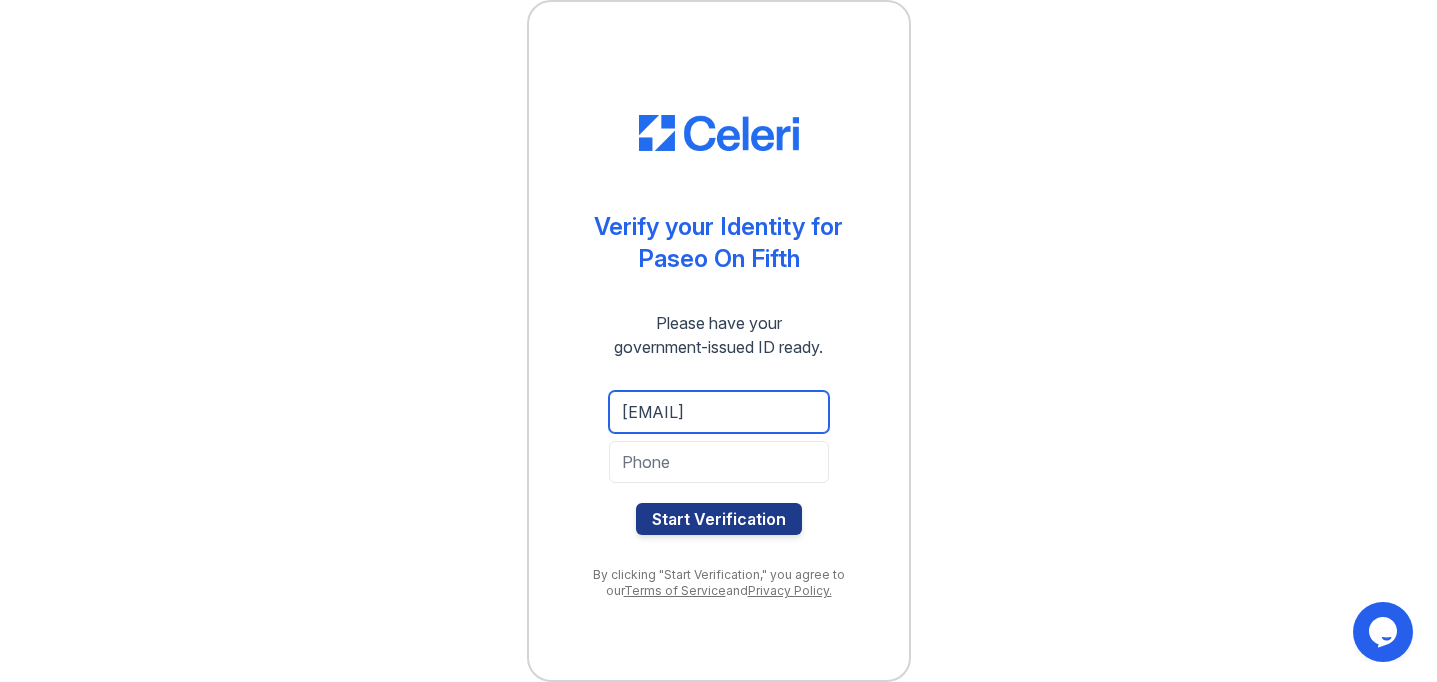 scroll, scrollTop: 0, scrollLeft: 51, axis: horizontal 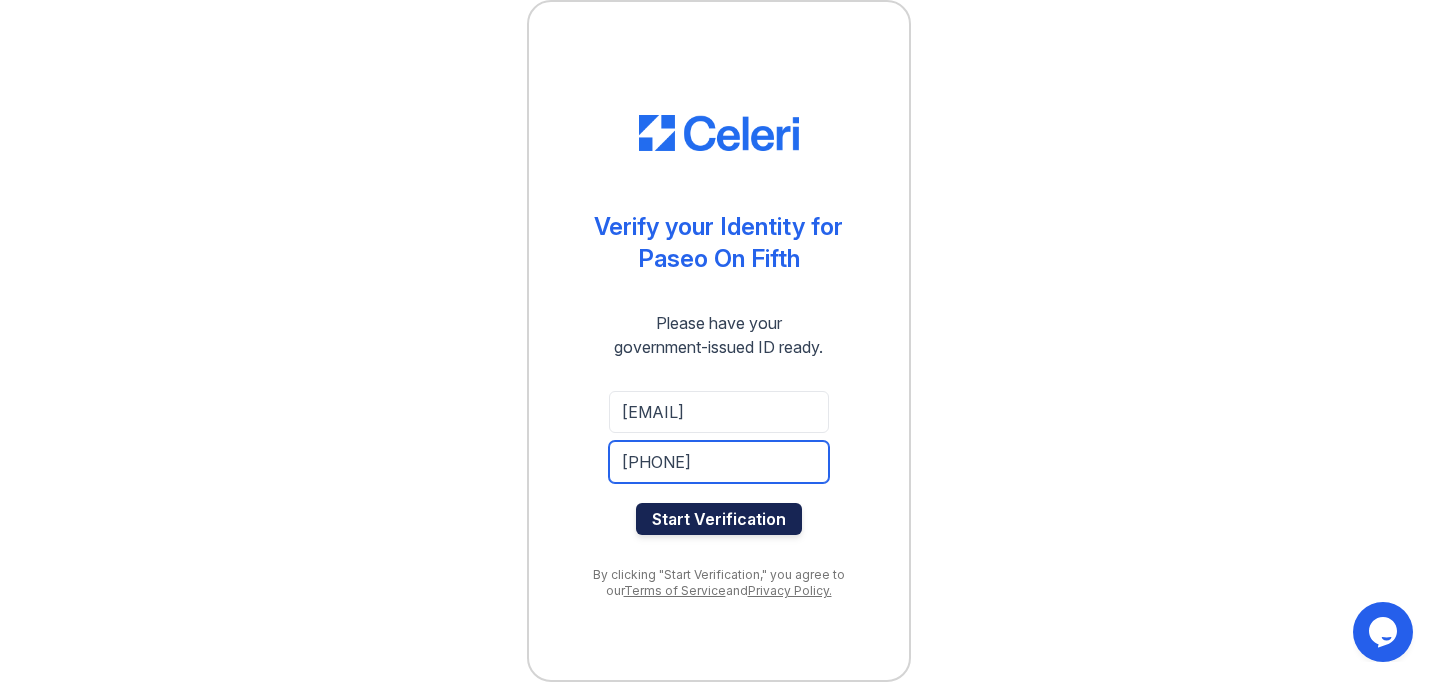 type on "[PHONE]" 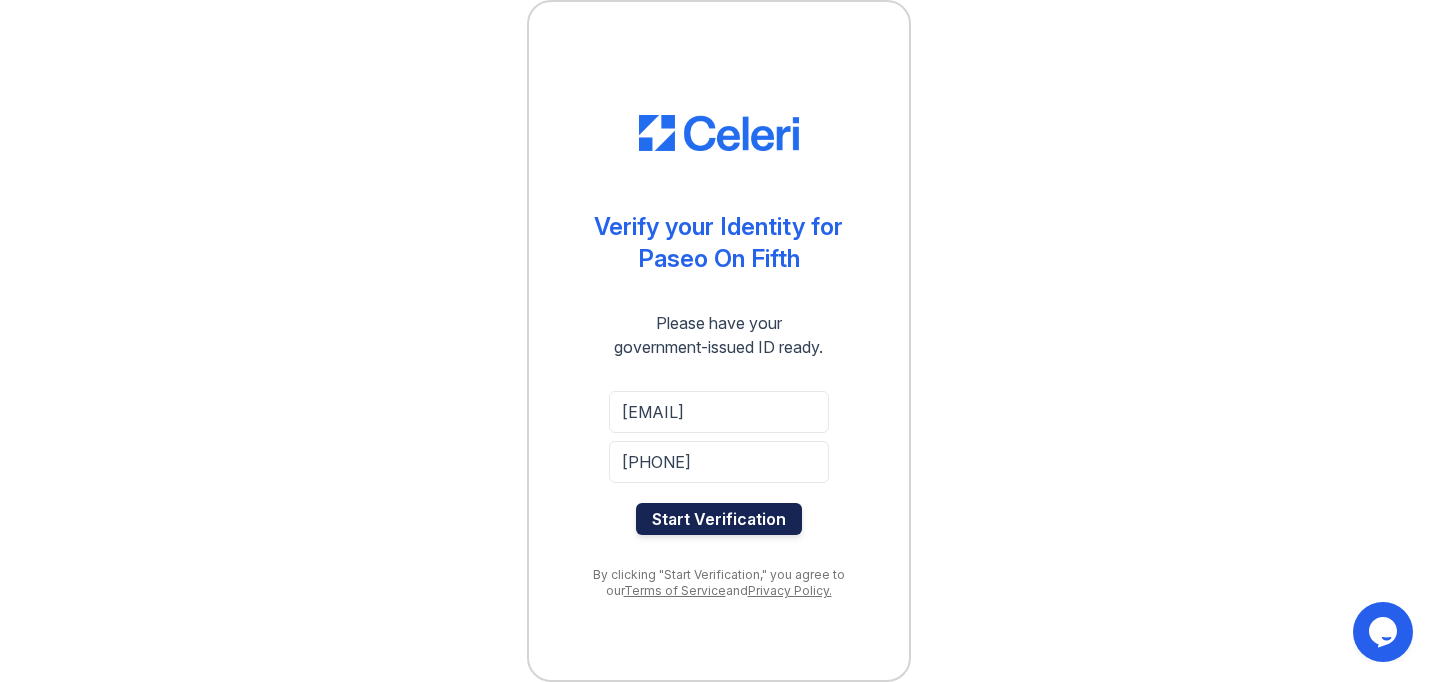 click on "Start Verification" at bounding box center [719, 519] 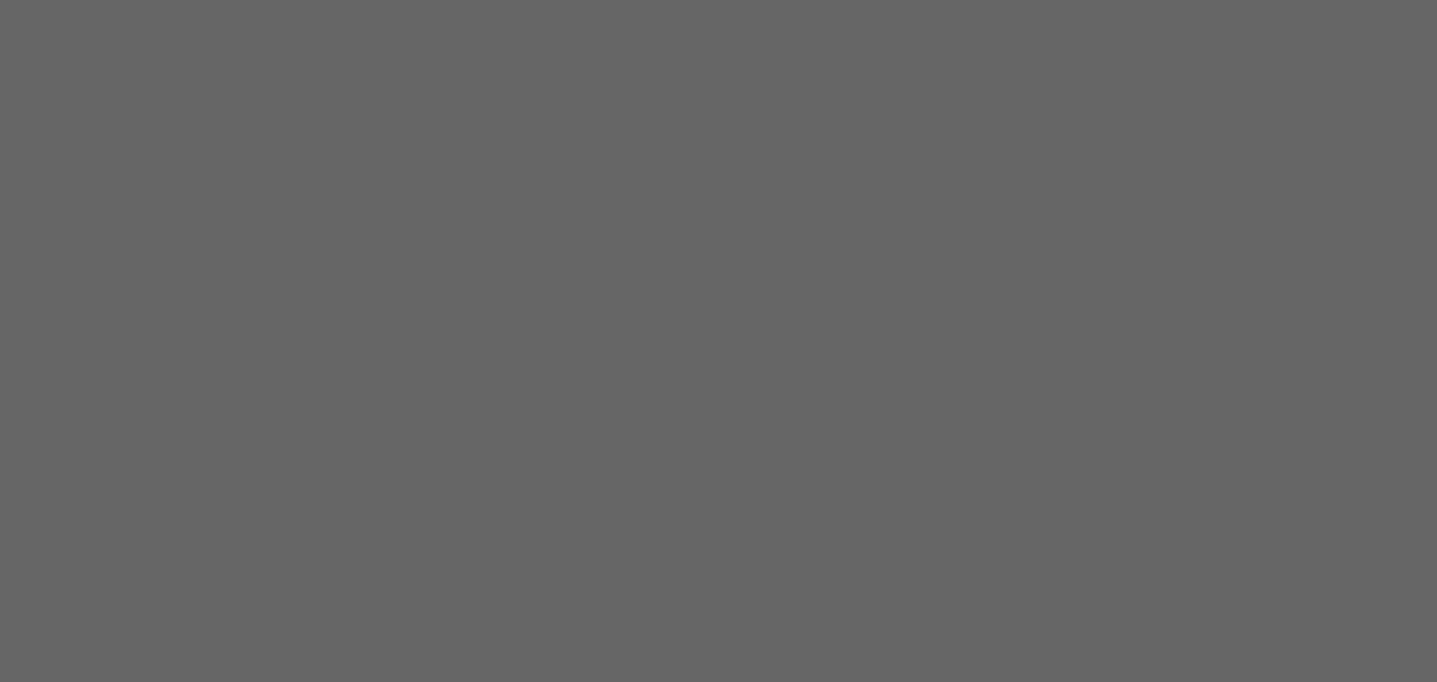 scroll, scrollTop: 0, scrollLeft: 0, axis: both 